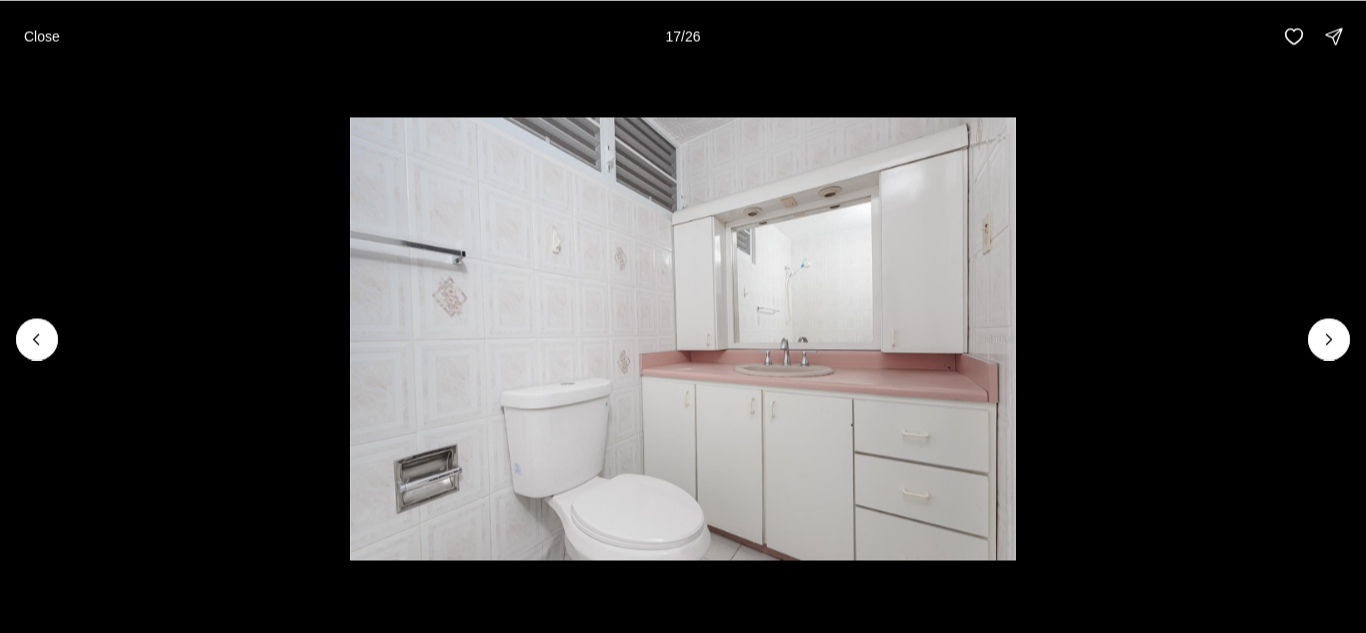 scroll, scrollTop: 0, scrollLeft: 0, axis: both 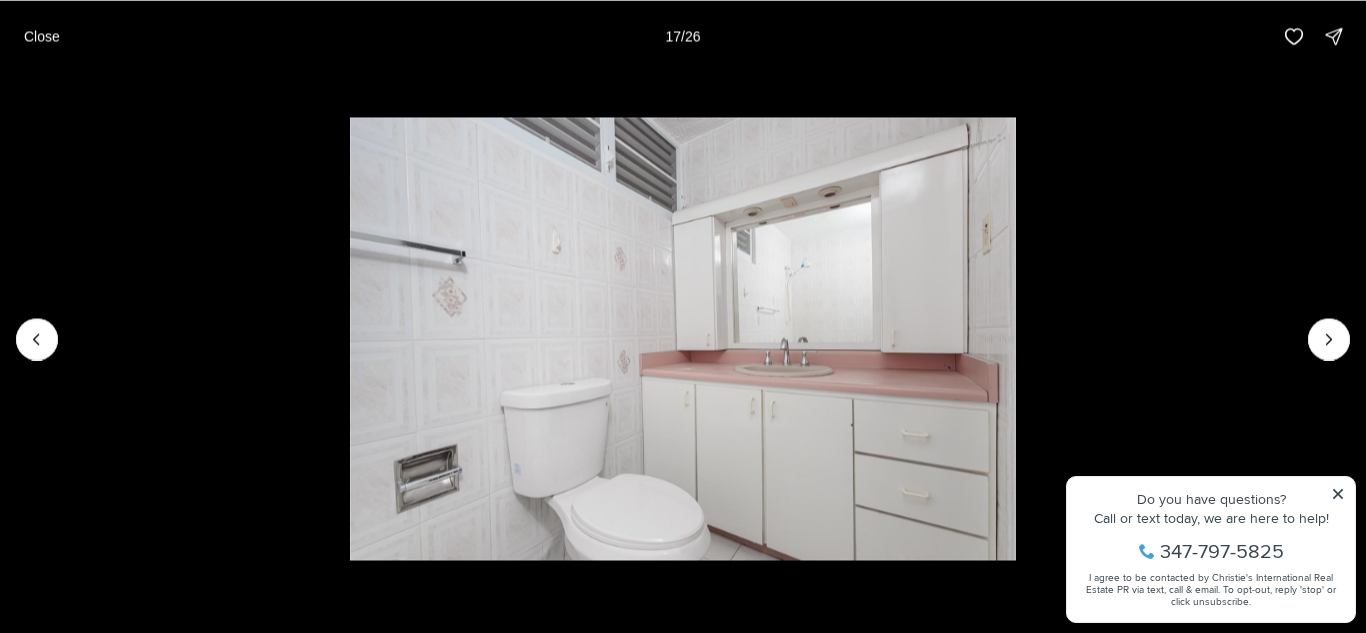 type 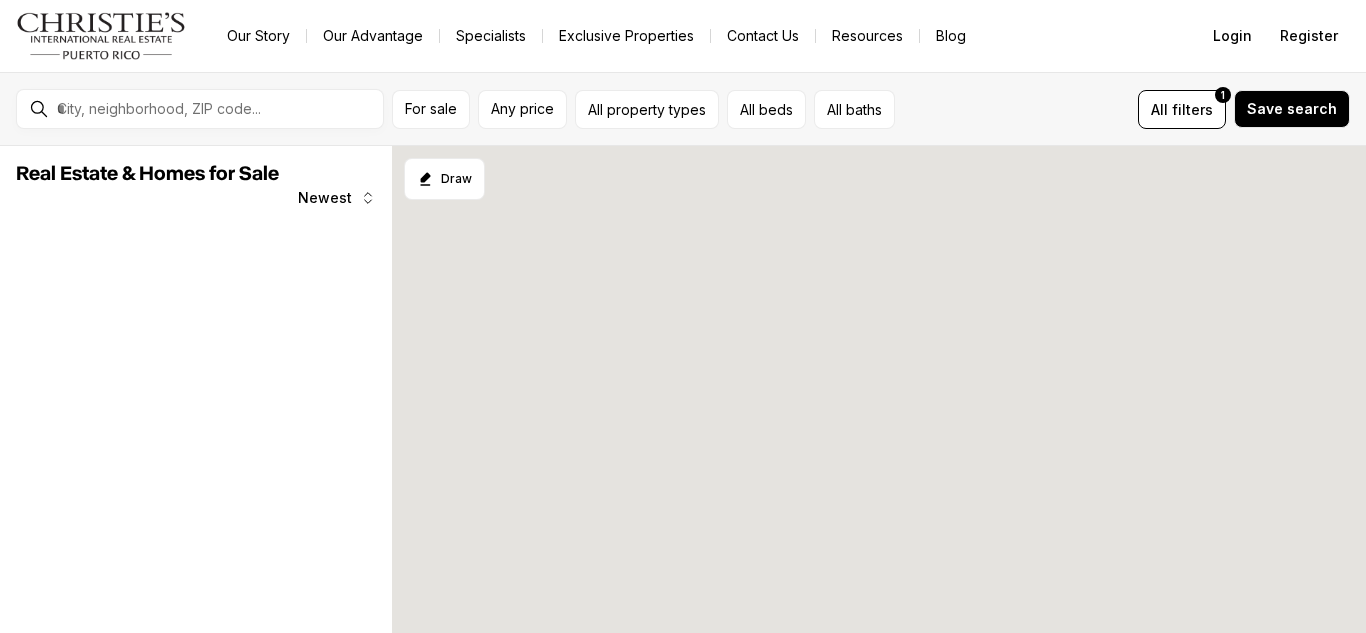 scroll, scrollTop: 0, scrollLeft: 0, axis: both 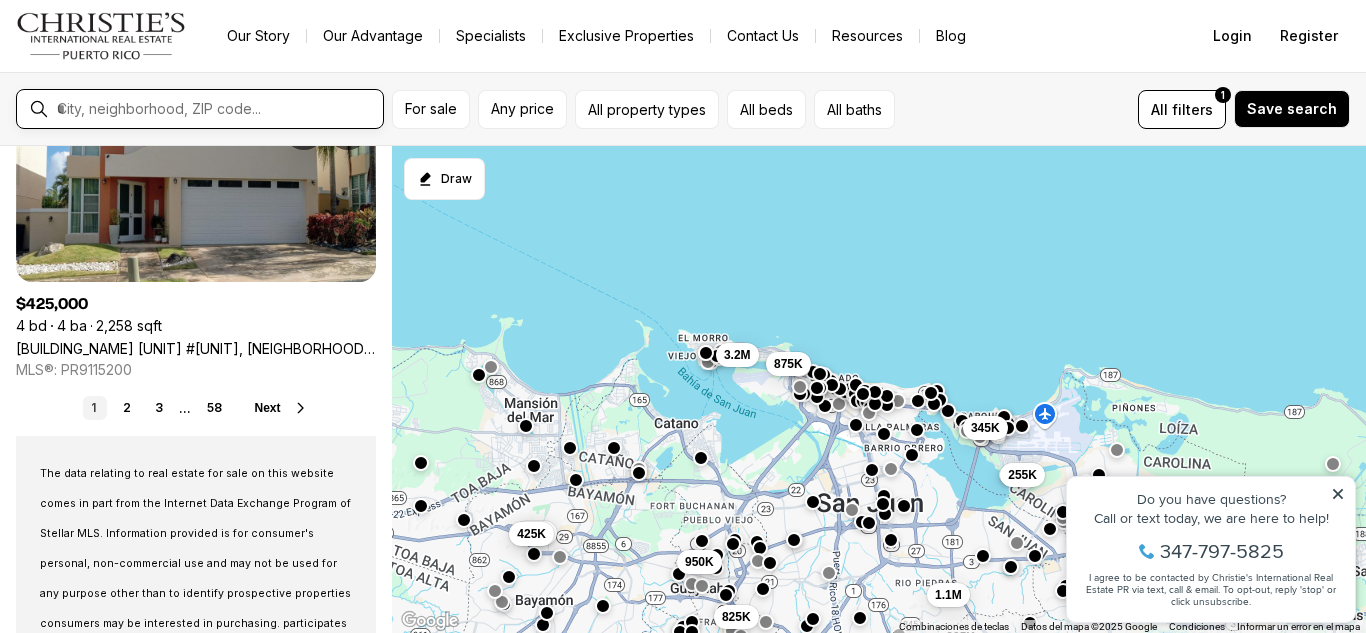 click at bounding box center (216, 109) 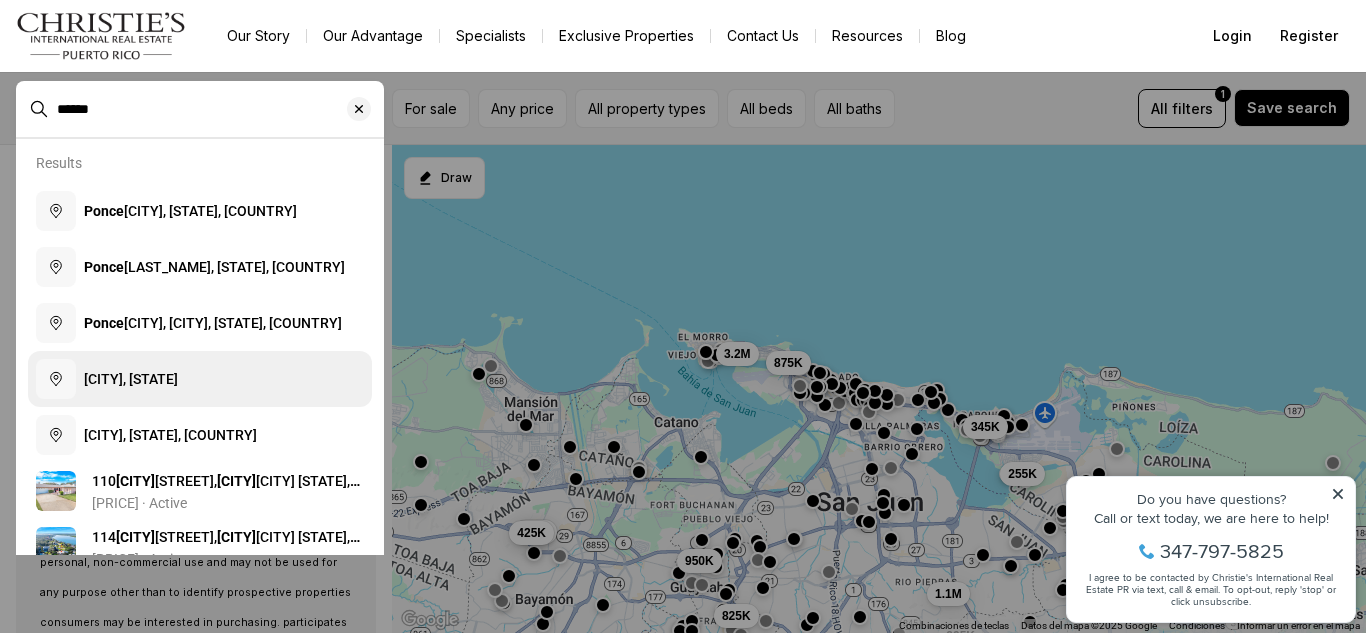 type on "*****" 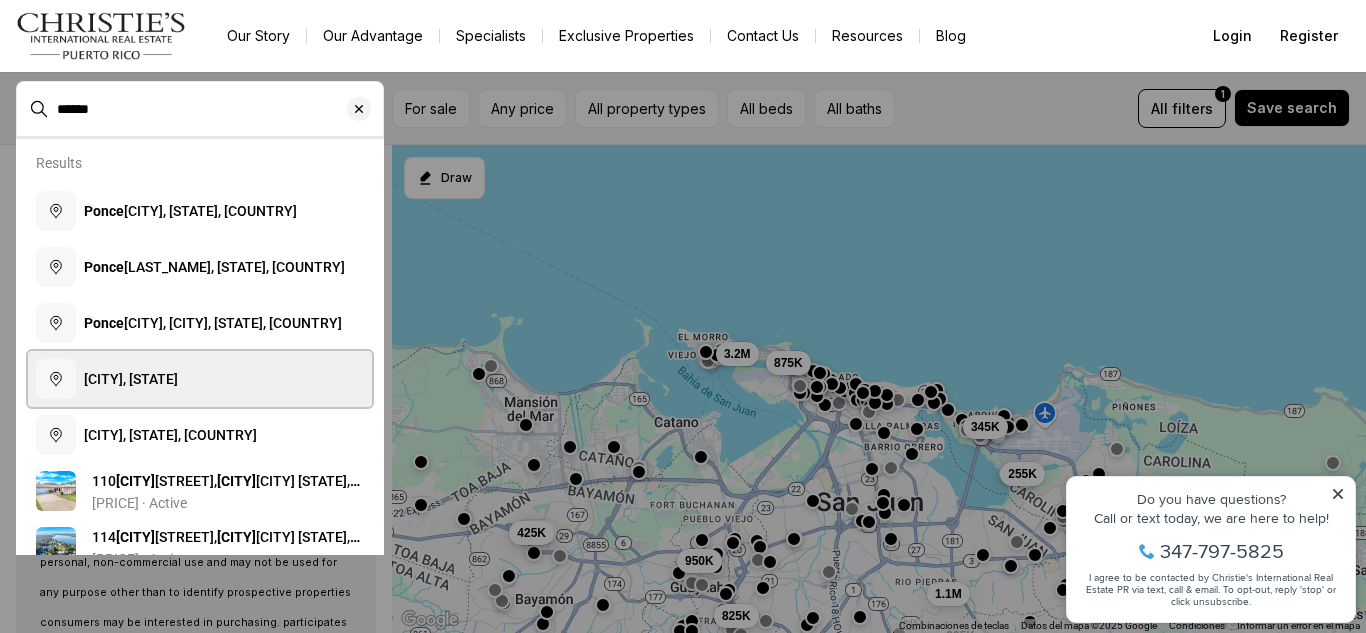 click on "Ponce, Puerto Rico" at bounding box center [131, 379] 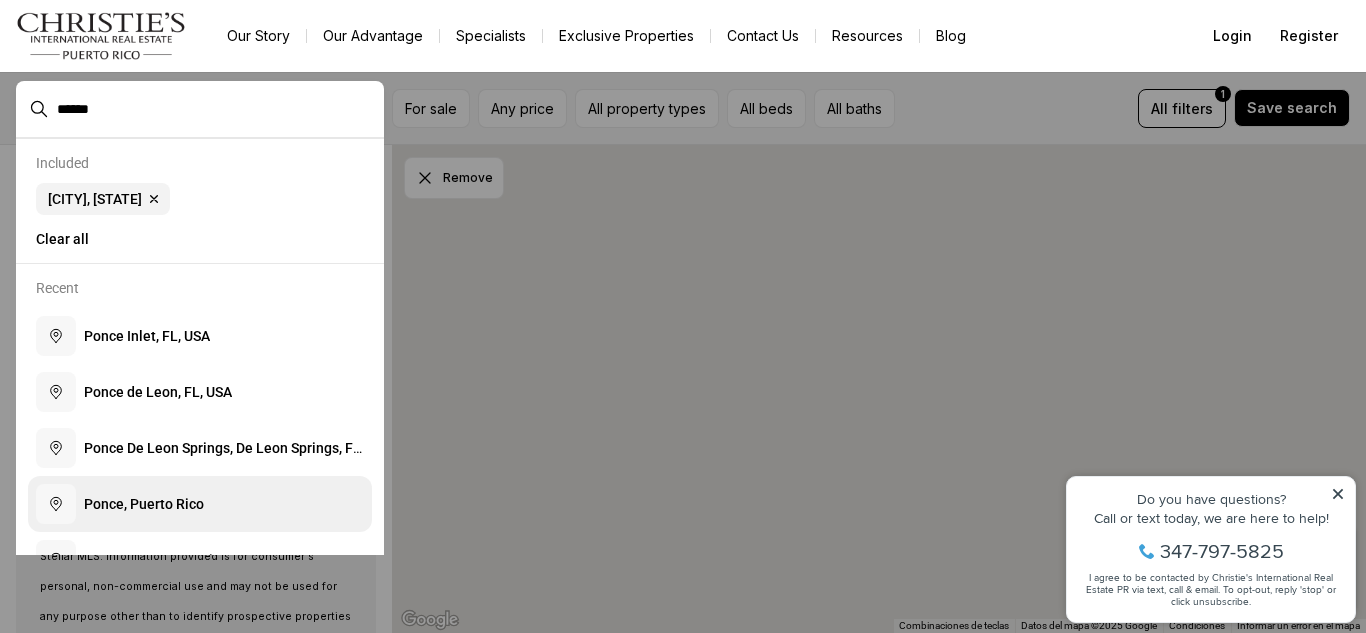 type 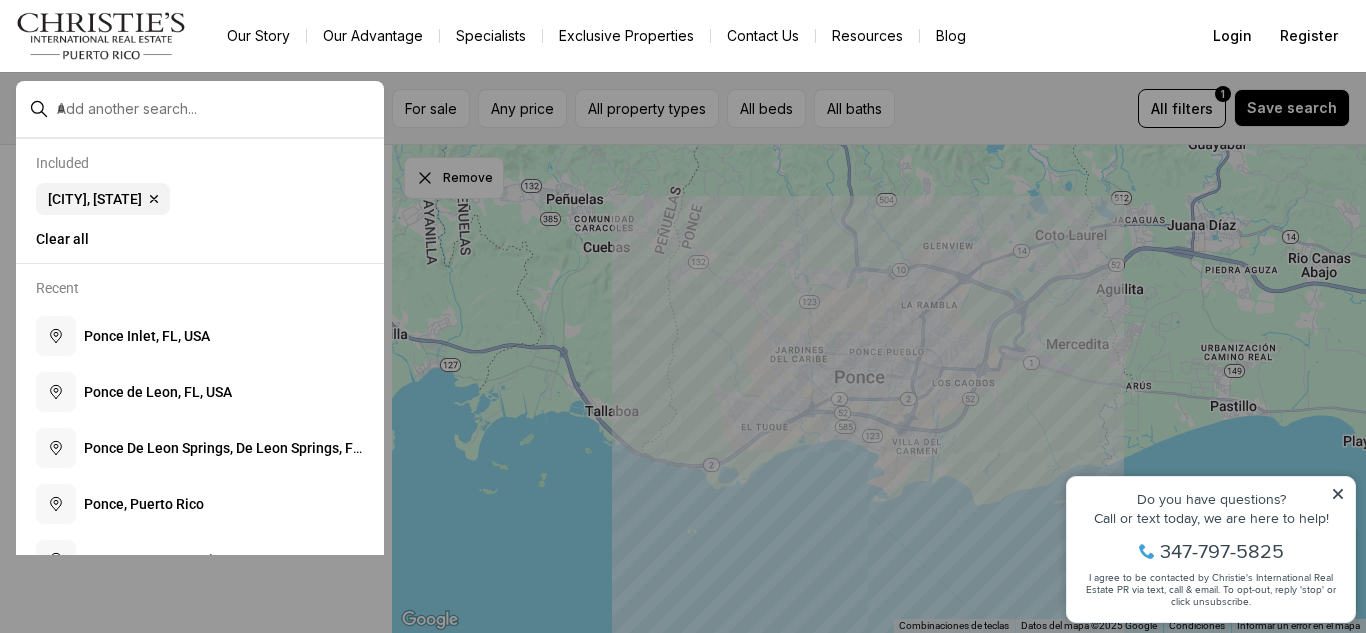 scroll, scrollTop: 1166, scrollLeft: 0, axis: vertical 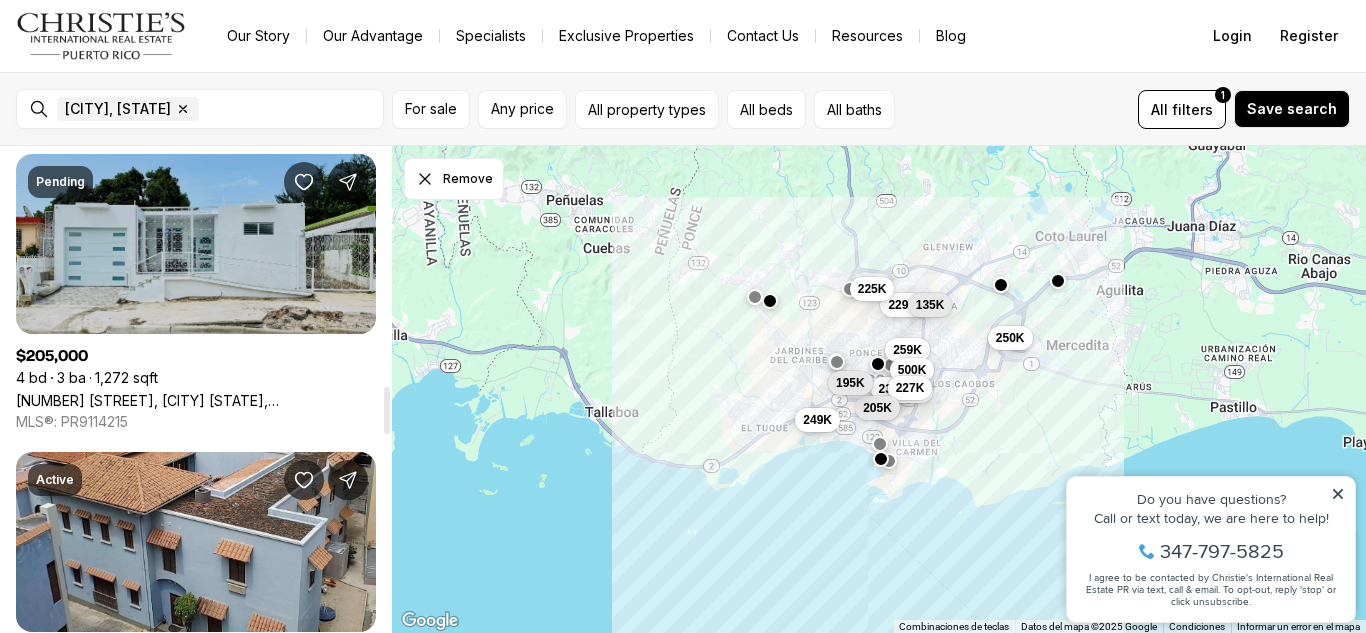 click on "2606 LAS CARROZAS, PONCE PR, 00717" at bounding box center (196, 400) 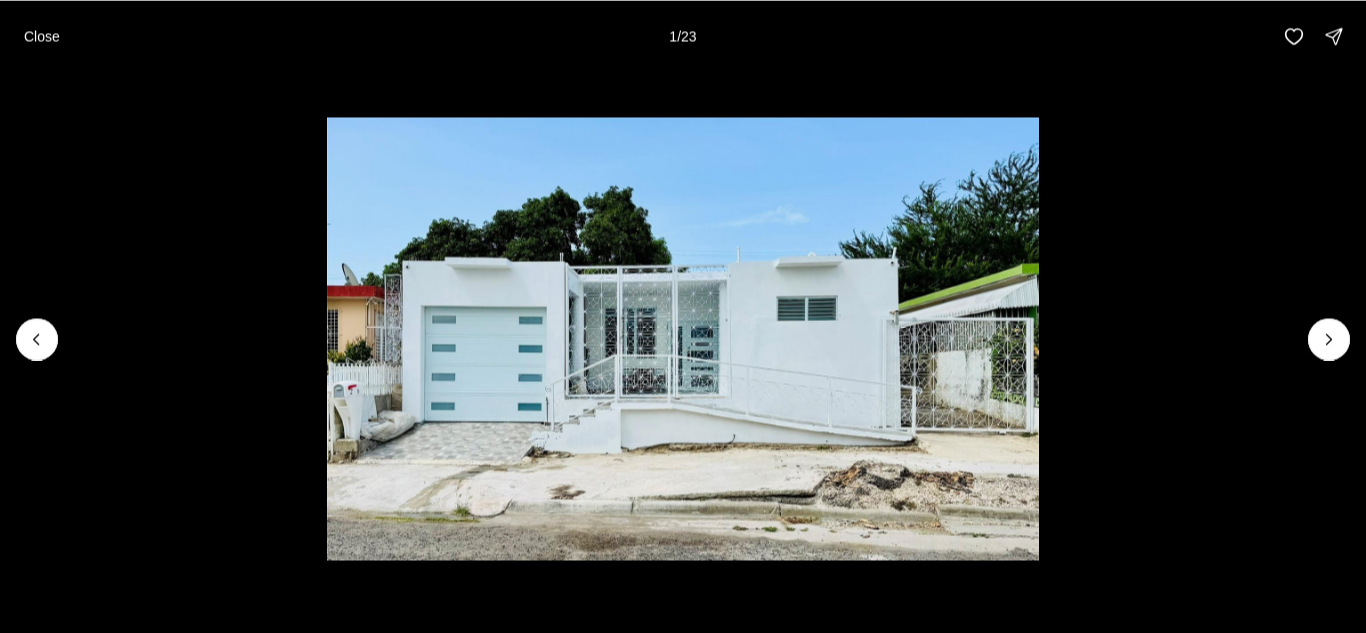 scroll, scrollTop: 0, scrollLeft: 0, axis: both 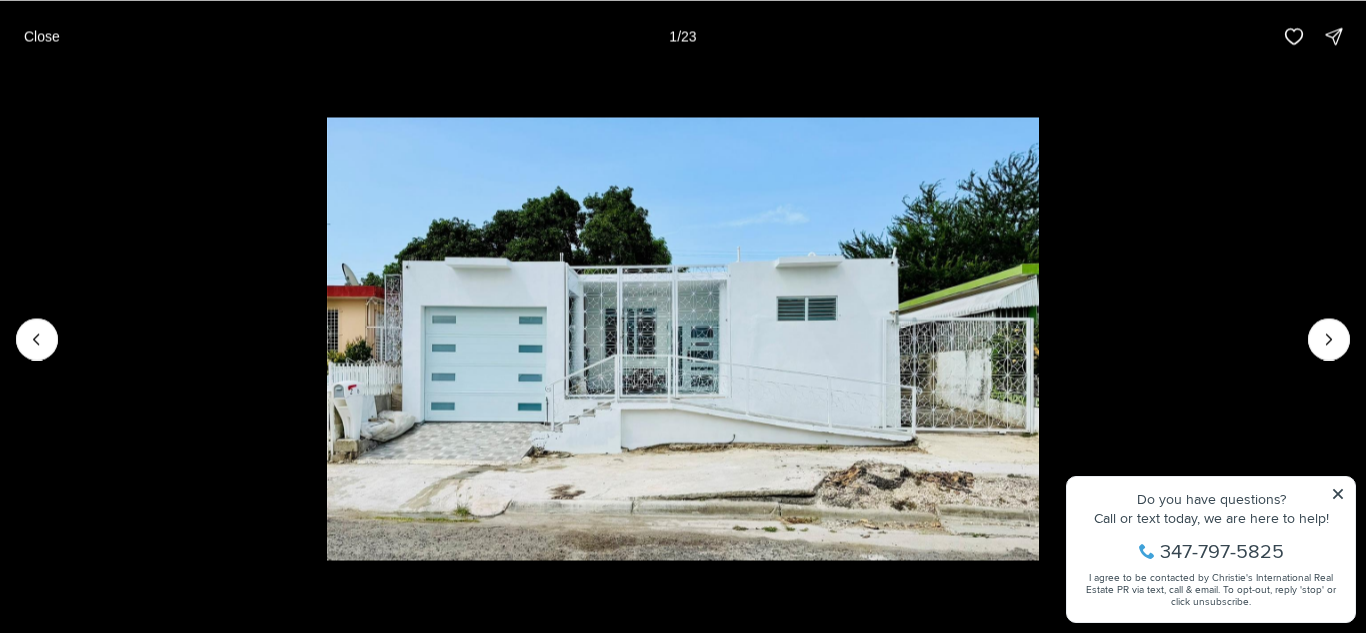 type 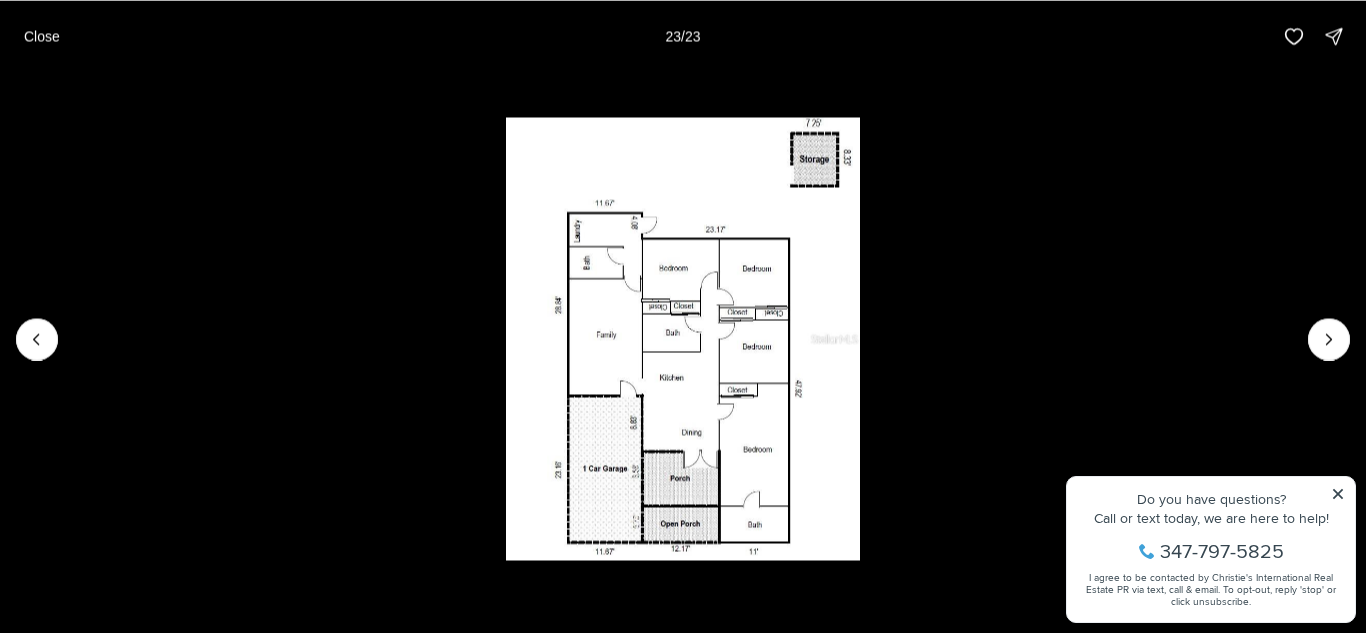 click at bounding box center (683, 338) 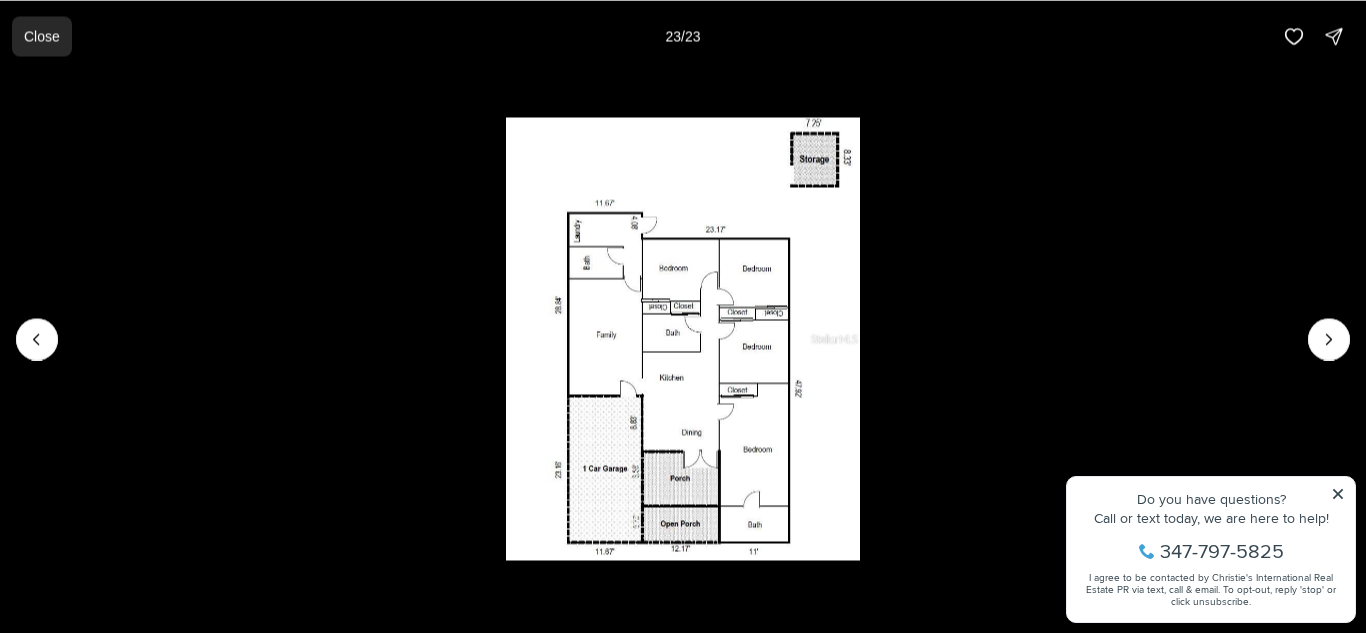 click on "Close" at bounding box center (42, 36) 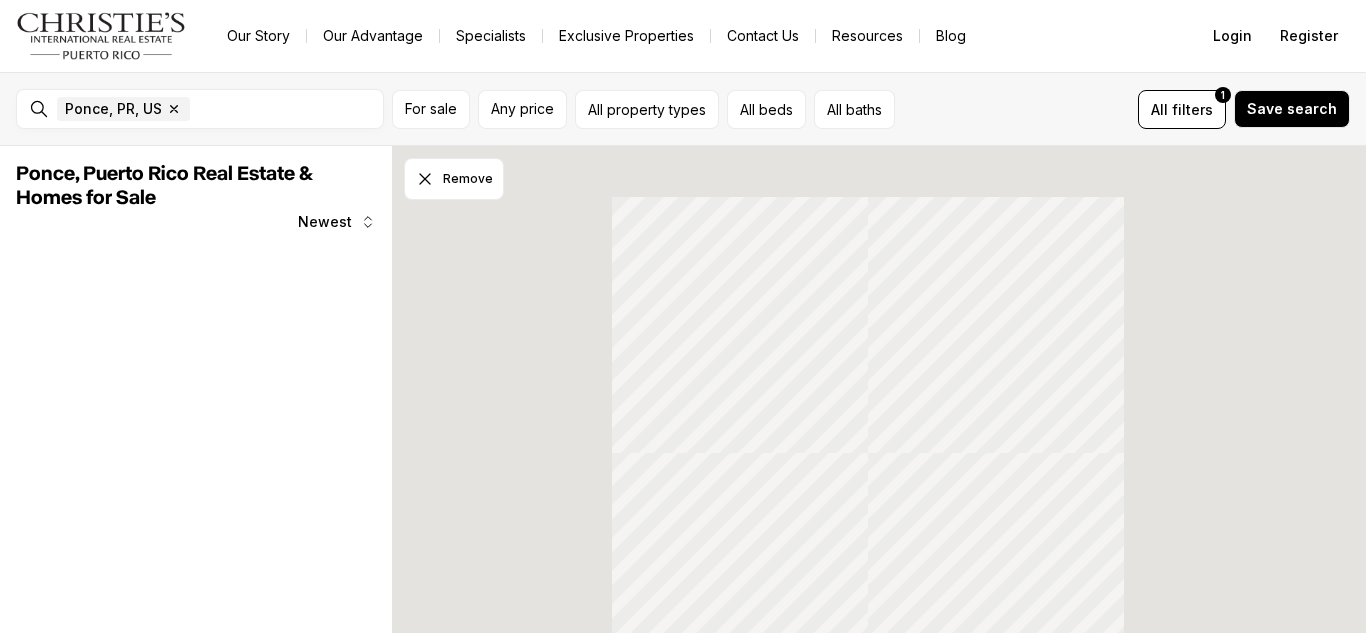 scroll, scrollTop: 0, scrollLeft: 0, axis: both 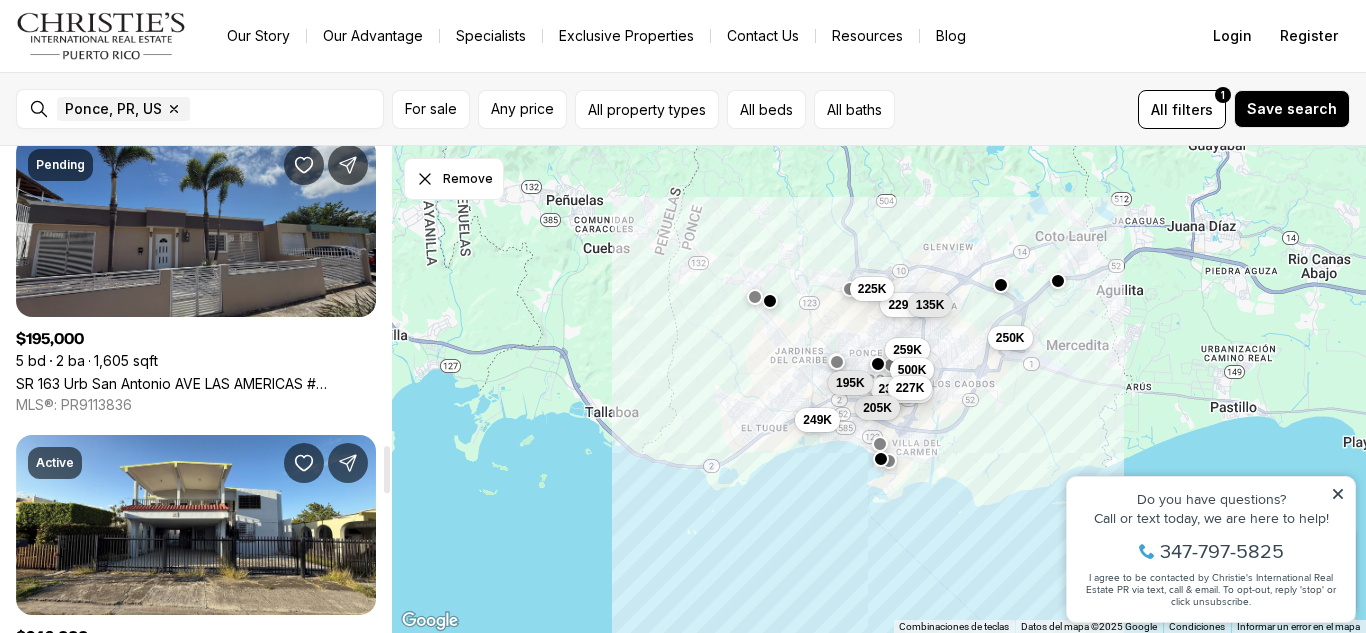 click on "SR 163 Urb San Antonio AVE LAS AMERICAS #1852 (L-51), PONCE PR, 00730" at bounding box center [196, 383] 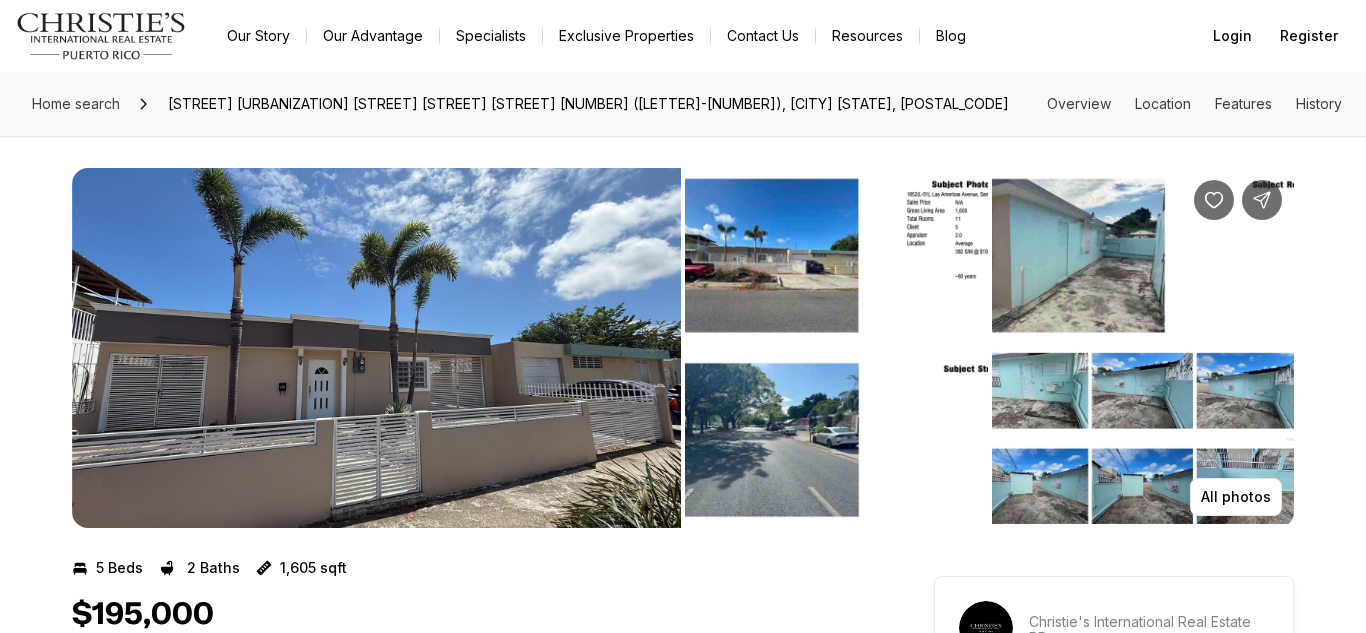 scroll, scrollTop: 0, scrollLeft: 0, axis: both 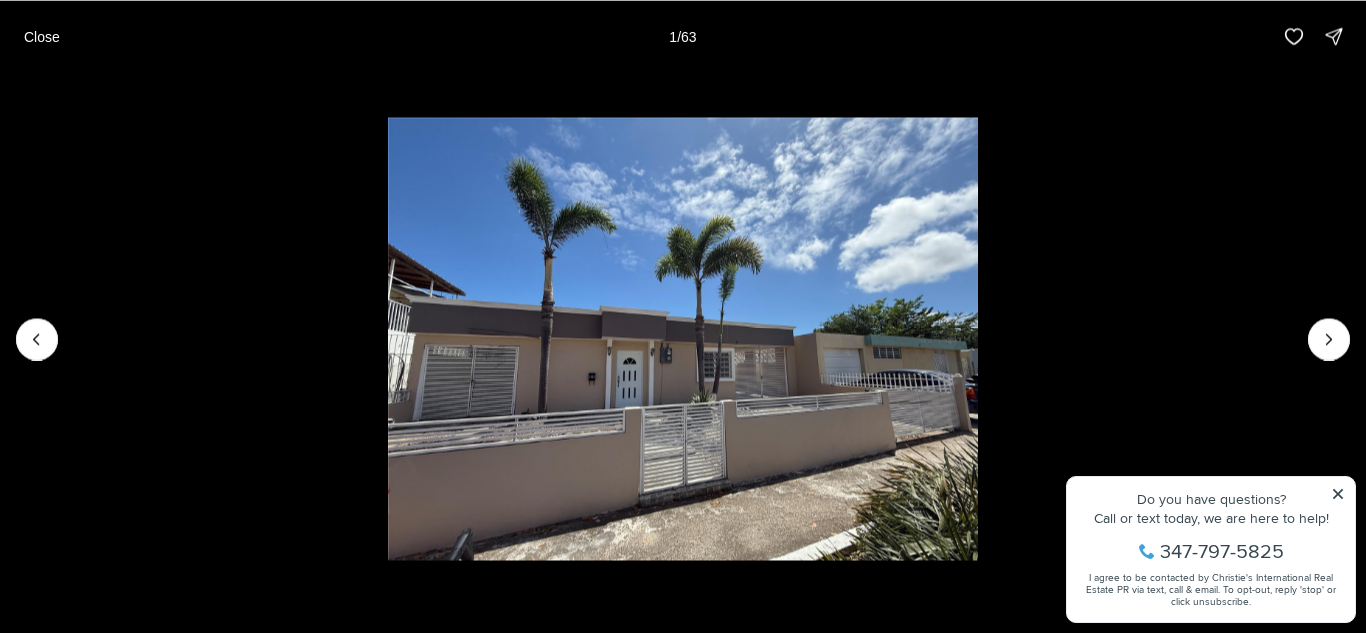 type 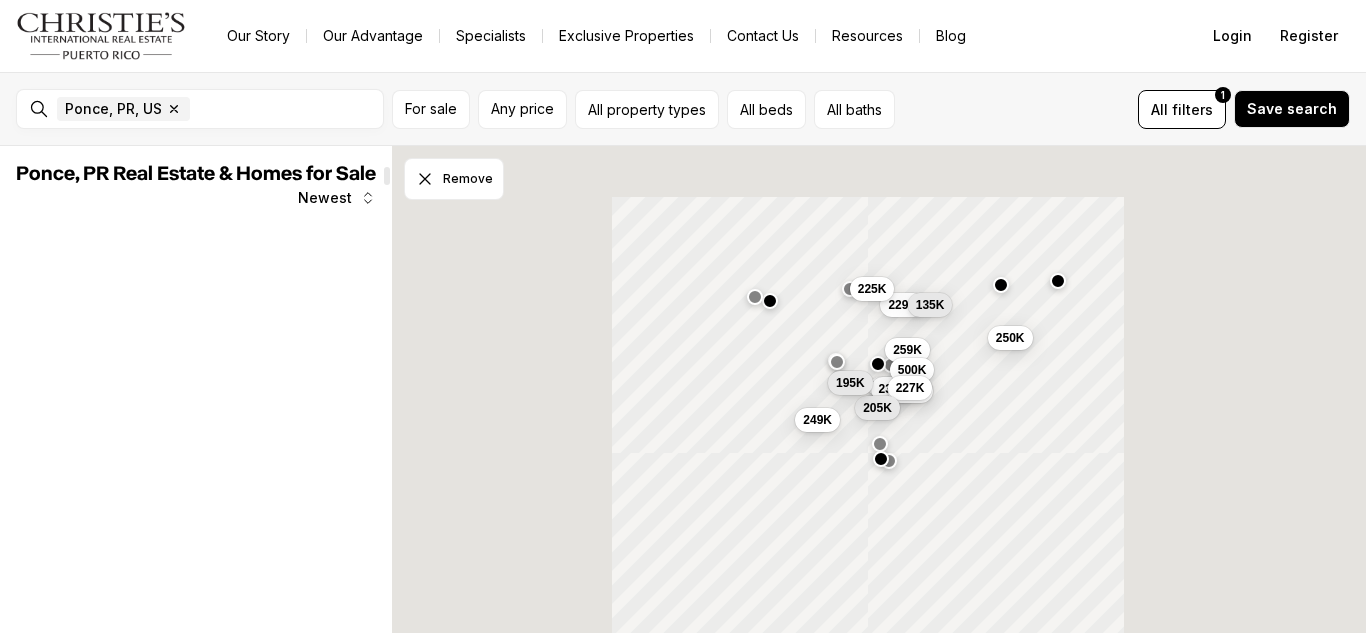 scroll, scrollTop: 0, scrollLeft: 0, axis: both 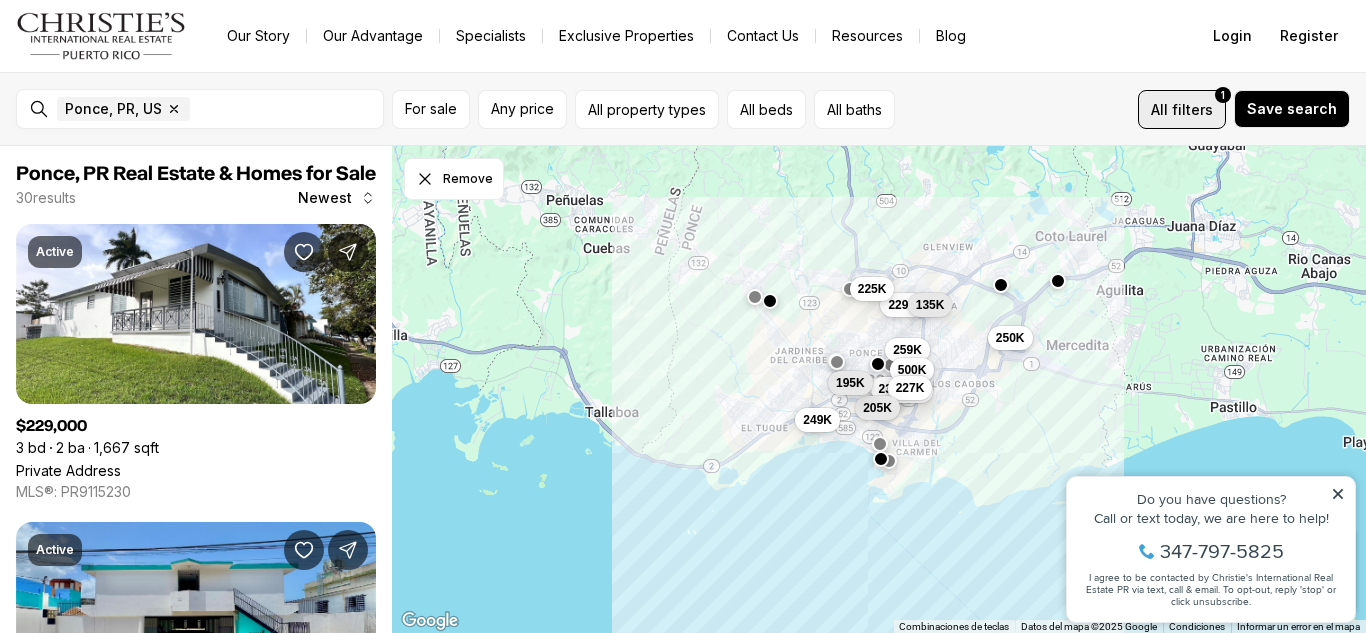 click on "filters" at bounding box center [1192, 109] 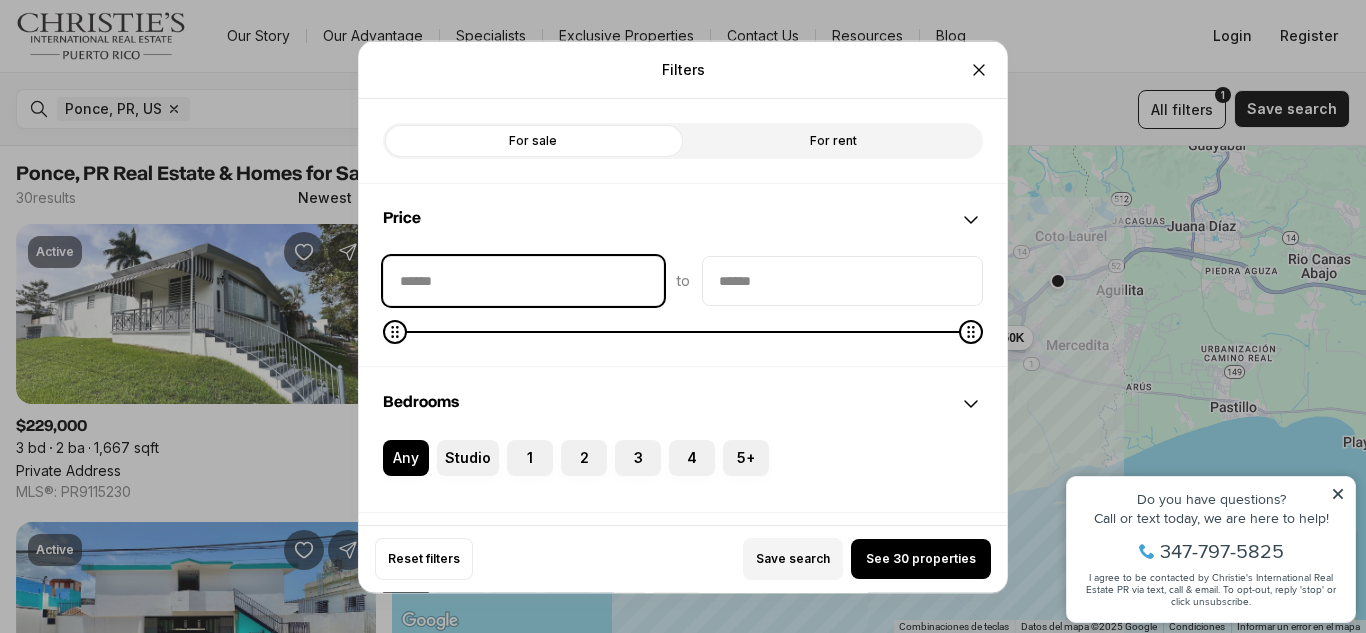 click at bounding box center (523, 280) 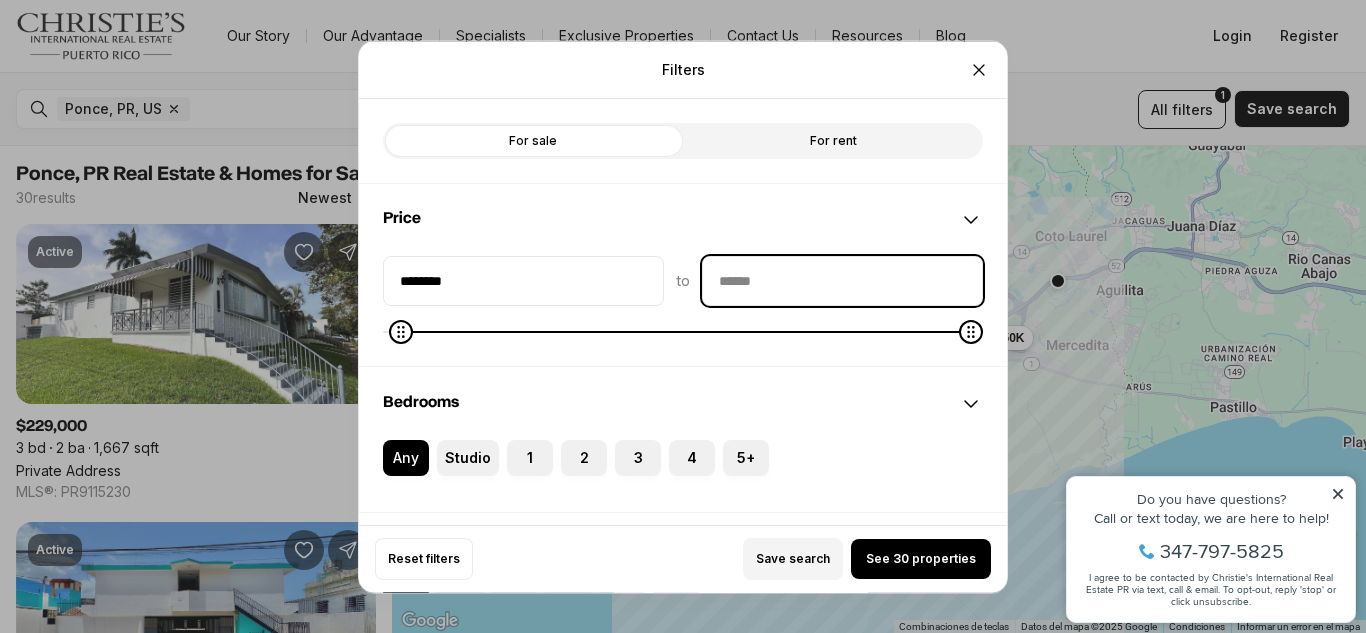 click at bounding box center [842, 280] 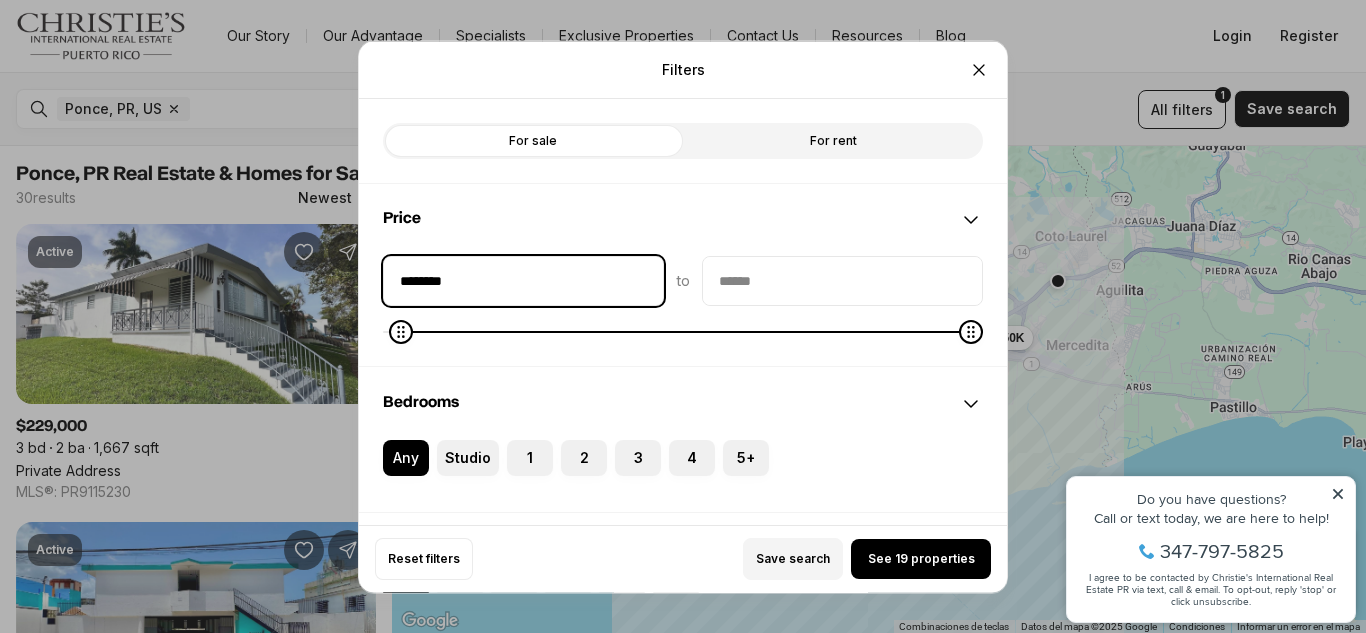 click on "********" at bounding box center (523, 280) 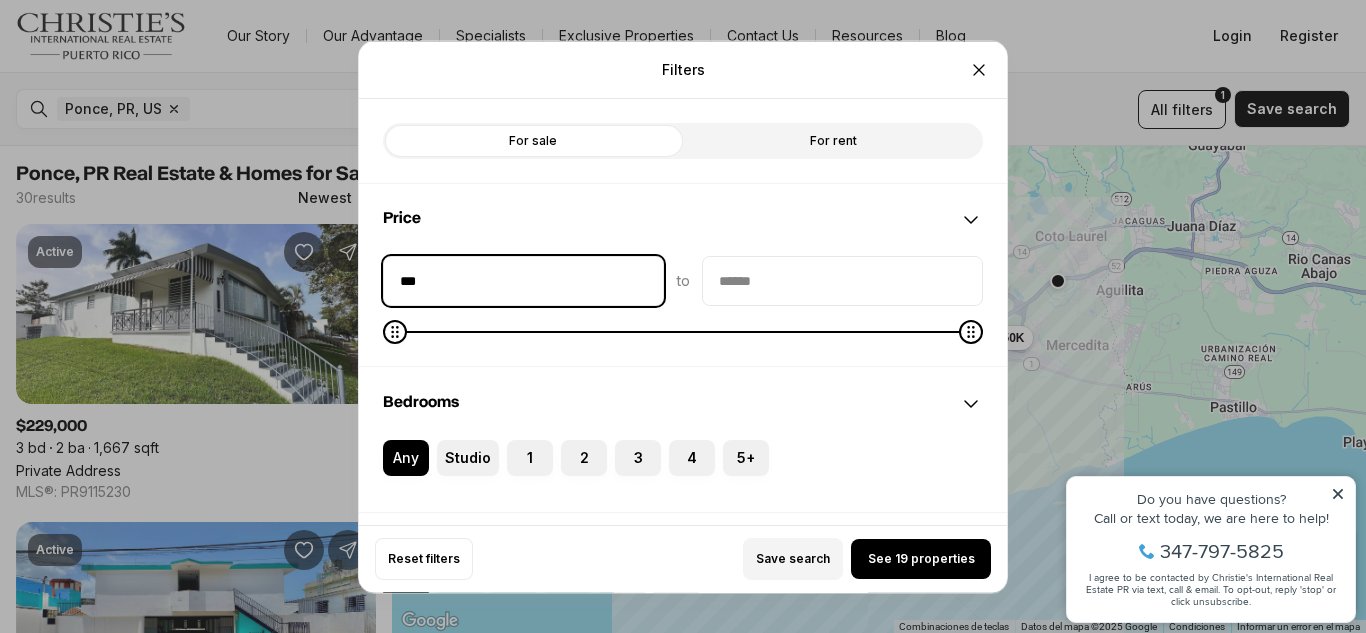 type on "**" 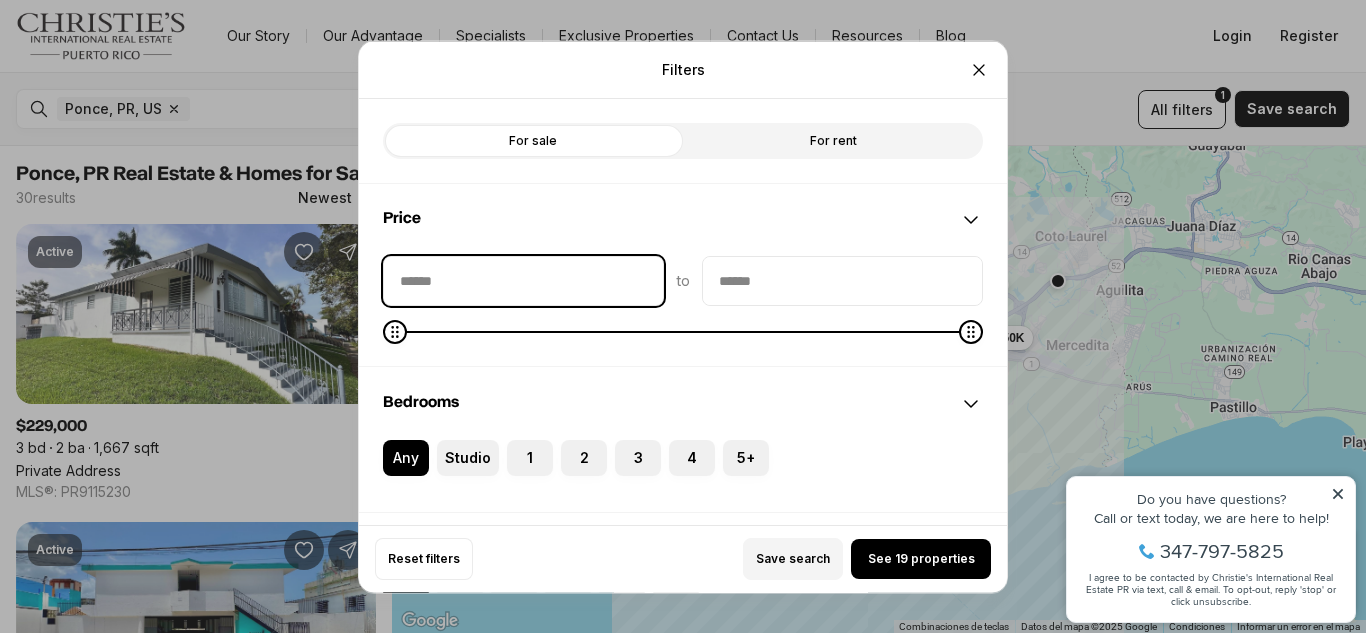 type 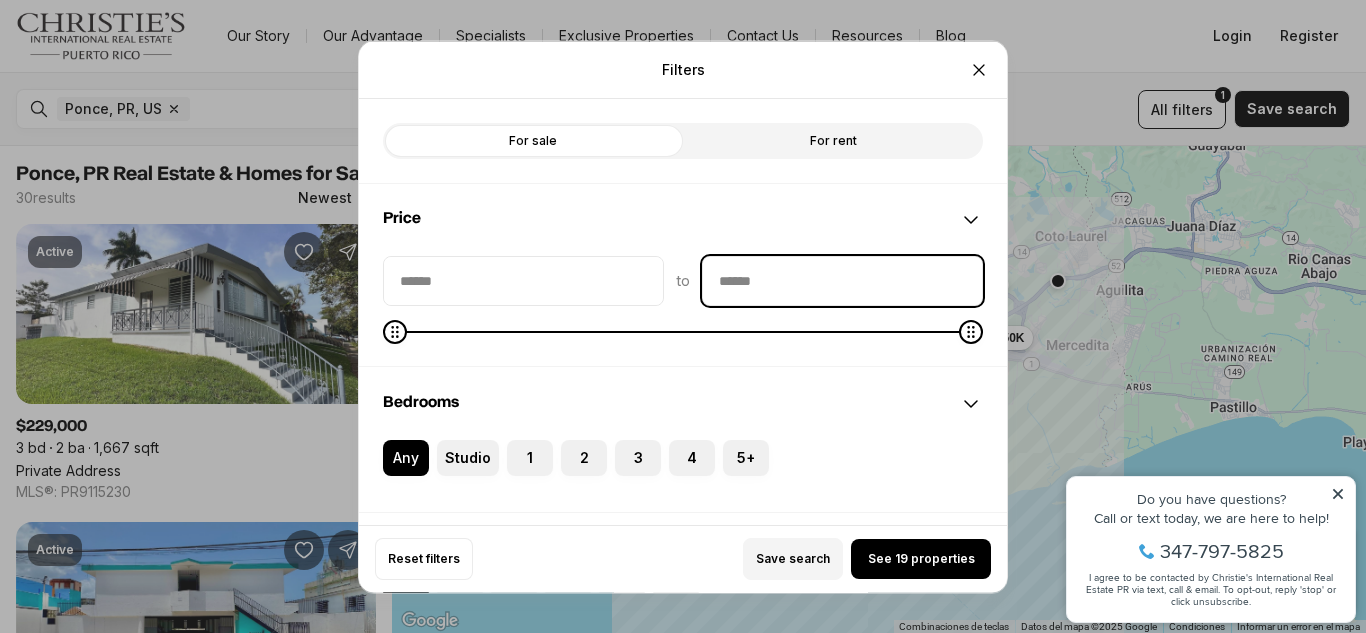 click at bounding box center (842, 280) 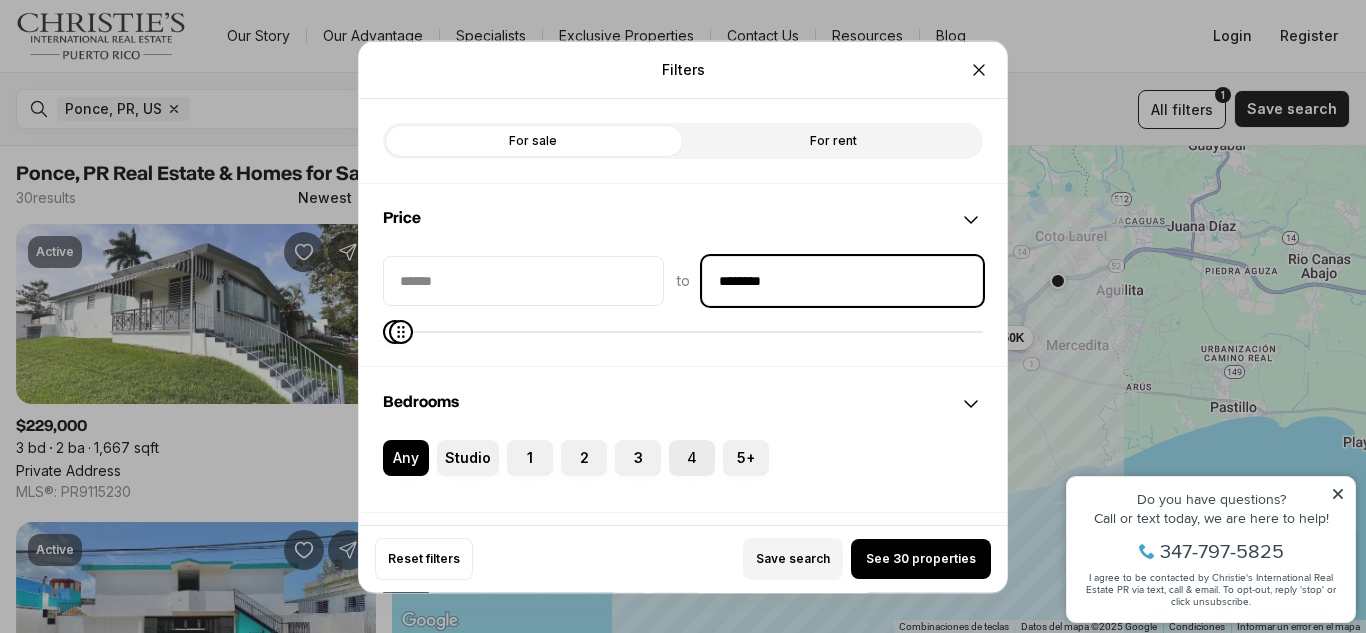 type on "********" 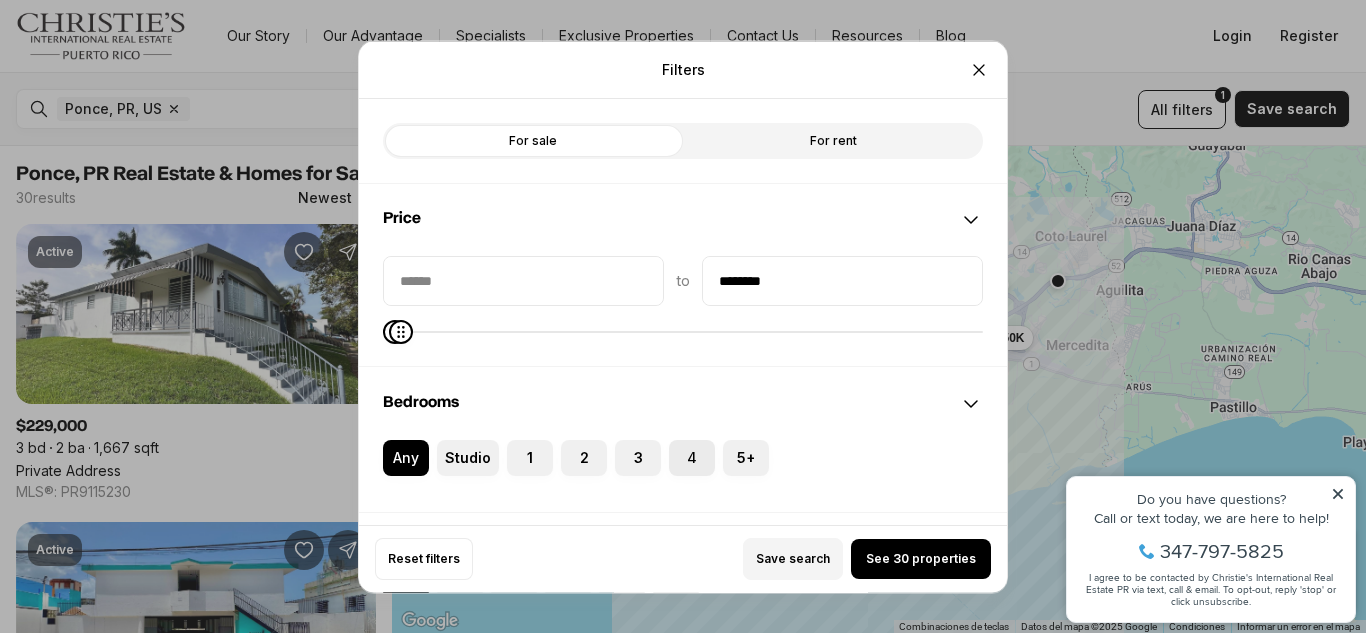 click on "4" at bounding box center [692, 457] 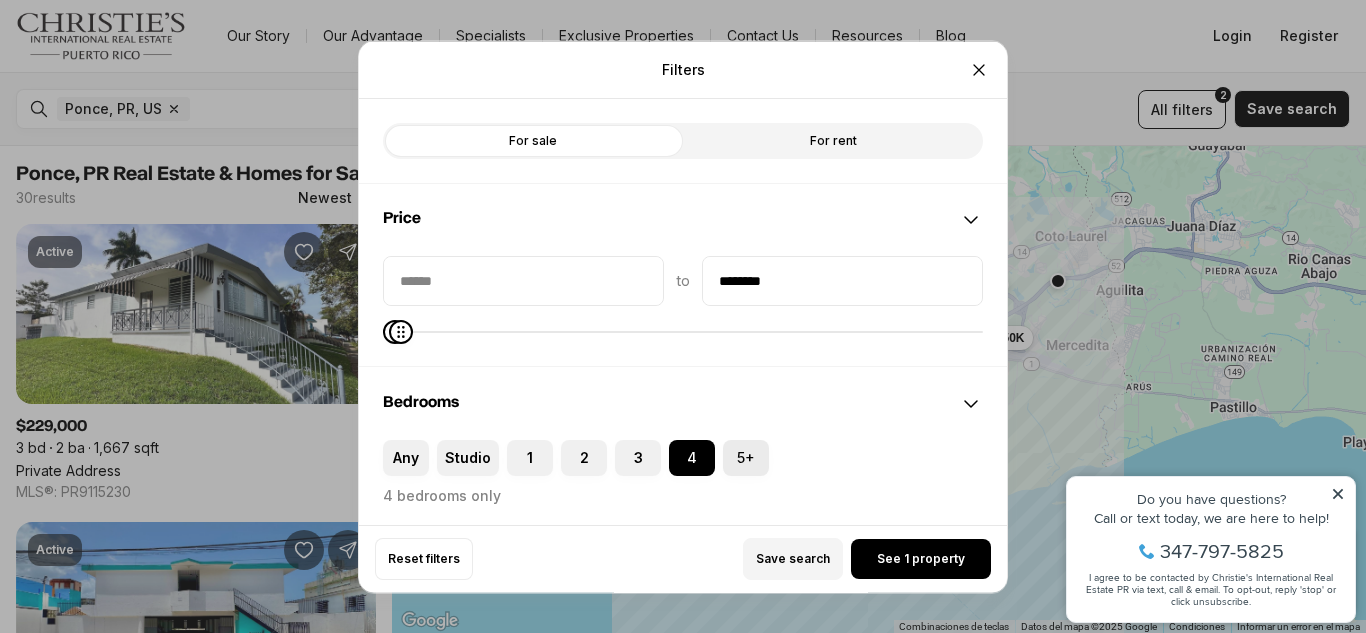click on "5+" at bounding box center (733, 449) 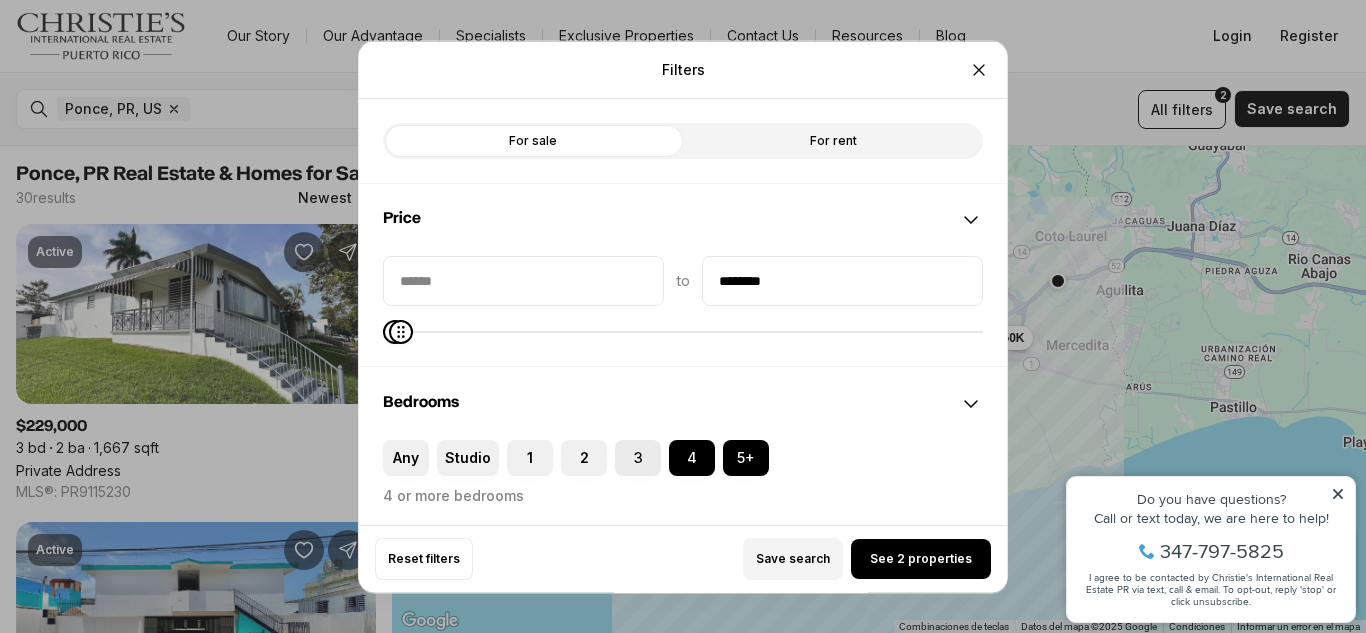 click on "3" at bounding box center (638, 457) 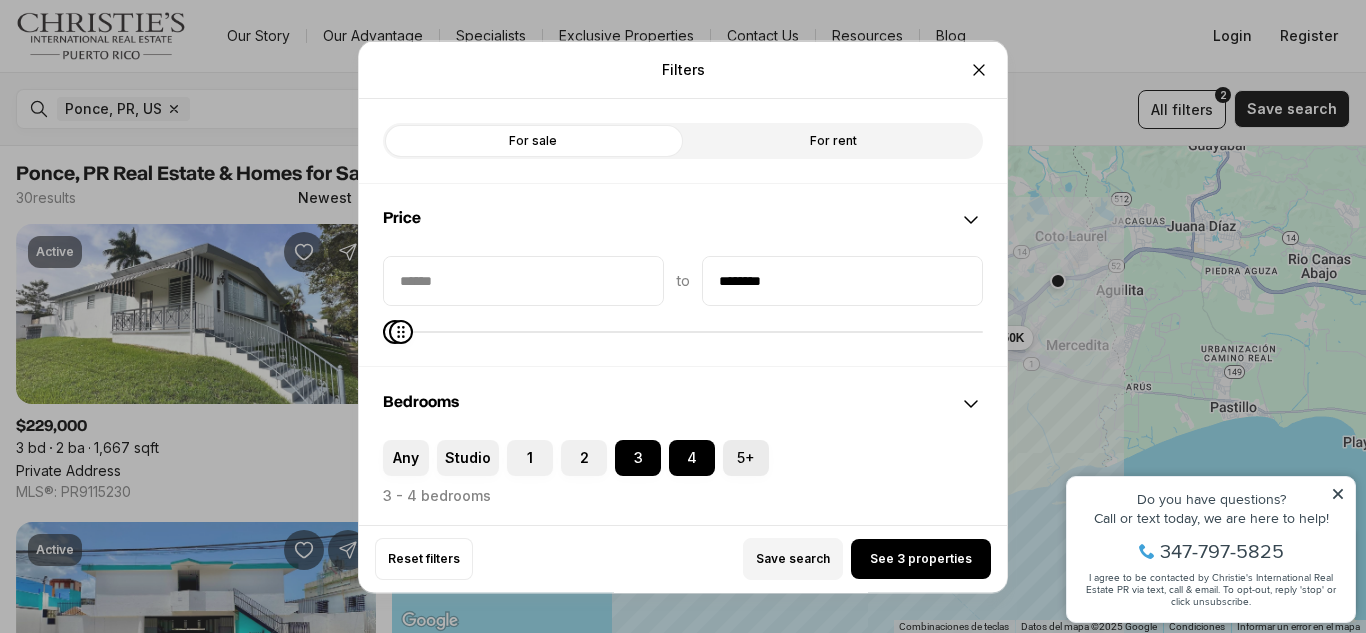 click on "5+" at bounding box center [746, 457] 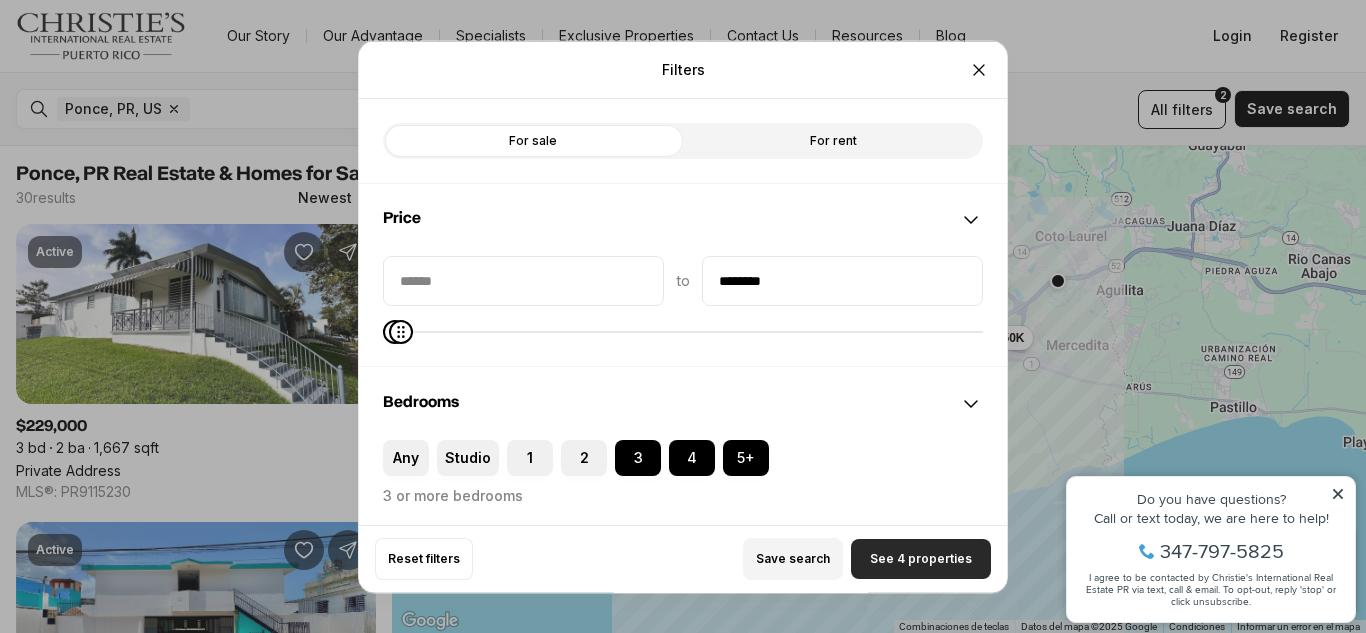 click on "See 4 properties" at bounding box center [921, 559] 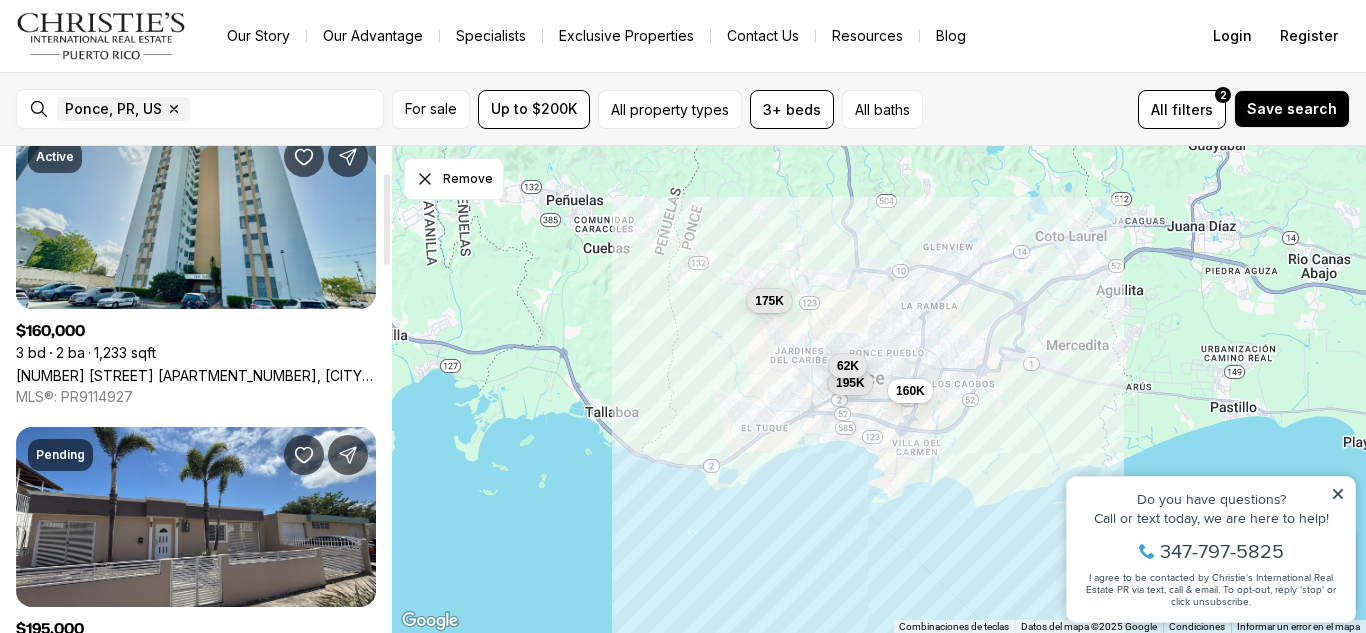 scroll, scrollTop: 143, scrollLeft: 0, axis: vertical 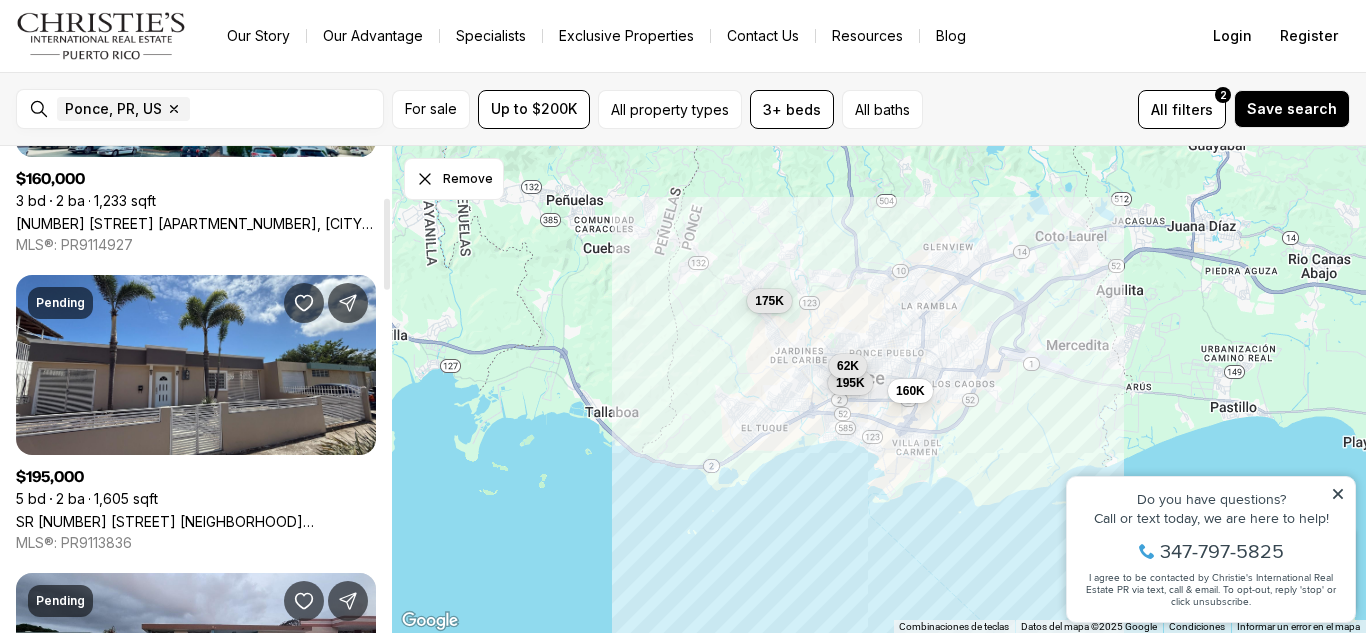 click on "[STREET] [URBANIZATION] [STREET] [NUMBER] ([LOT]), [CITY] [STATE], [ZIP]" at bounding box center [196, 521] 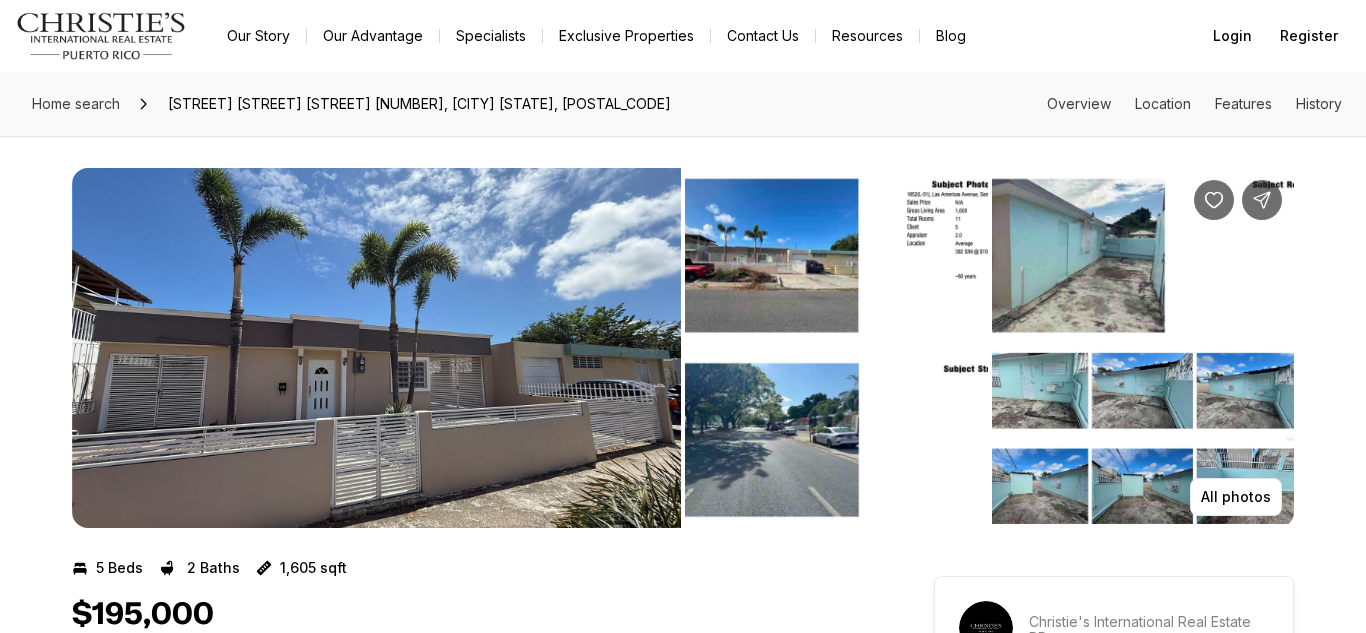 scroll, scrollTop: 0, scrollLeft: 0, axis: both 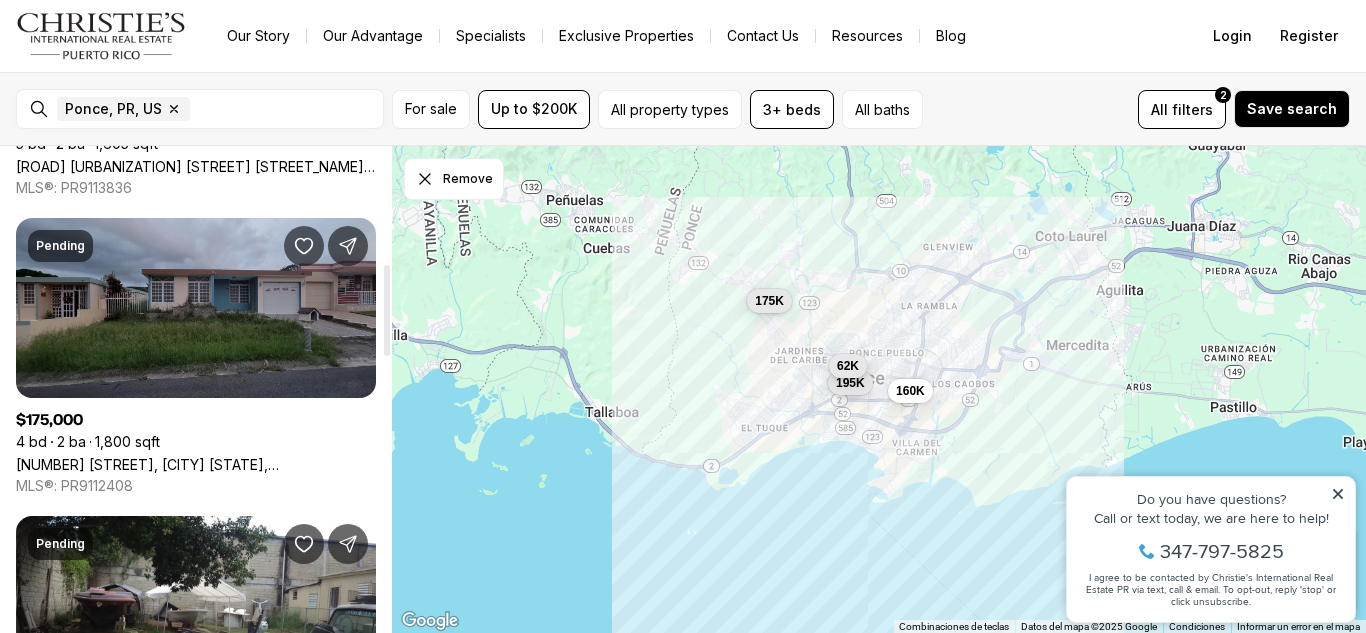 click on "[NUMBER] [STREET], [CITY] [STATE], [POSTAL_CODE]" at bounding box center (196, 464) 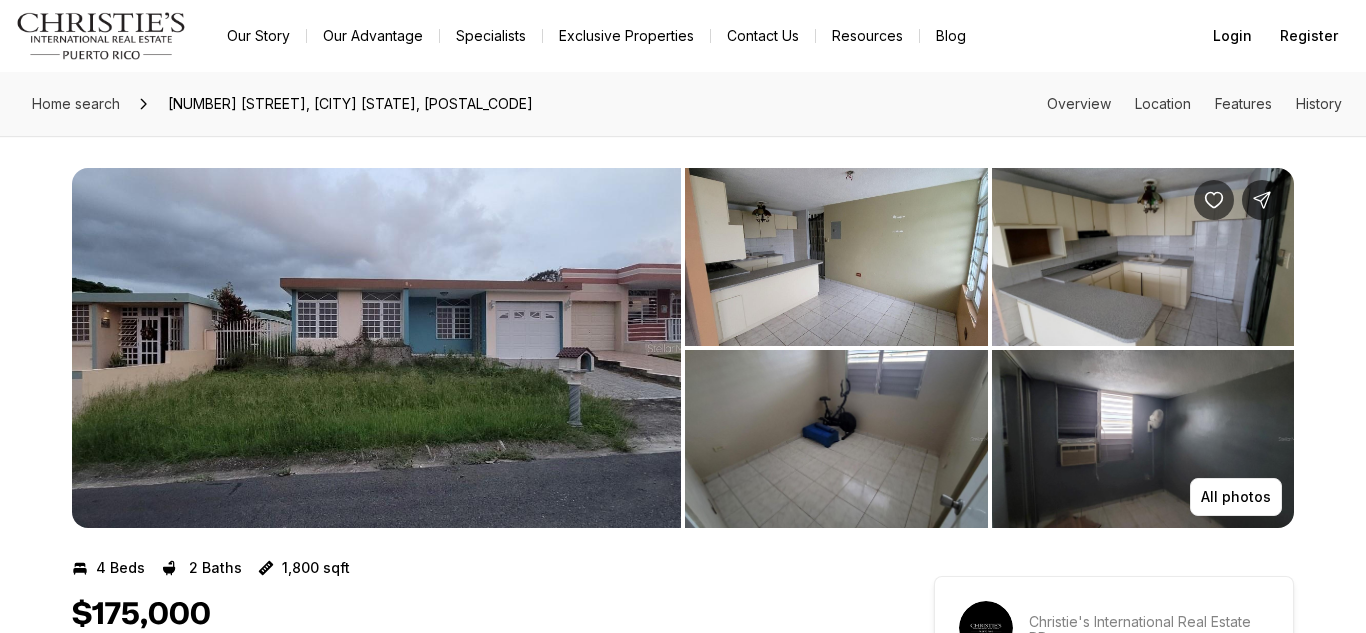 scroll, scrollTop: 0, scrollLeft: 0, axis: both 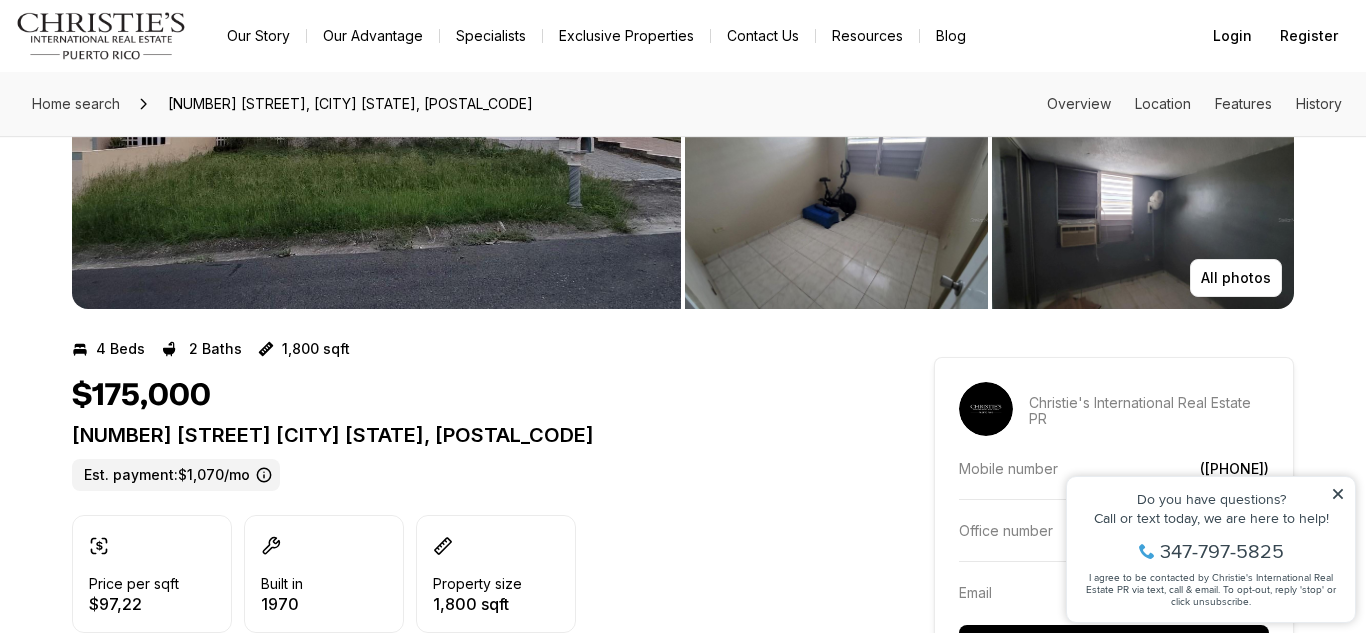 click at bounding box center [376, 129] 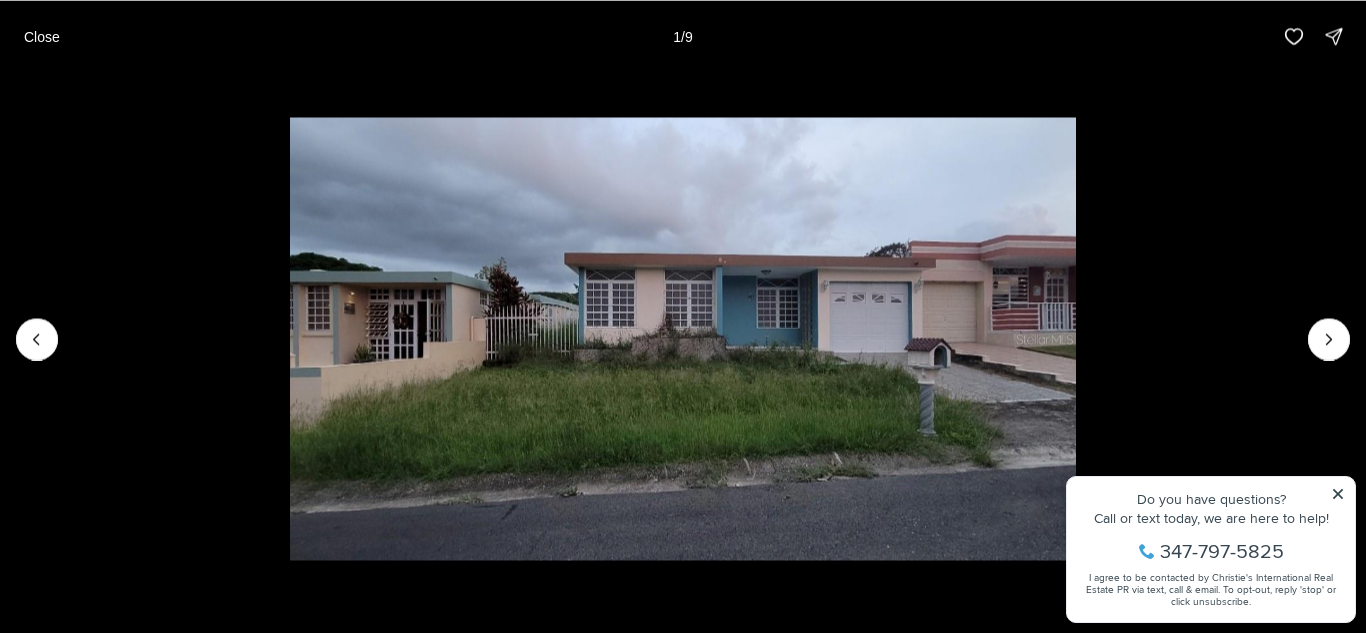type 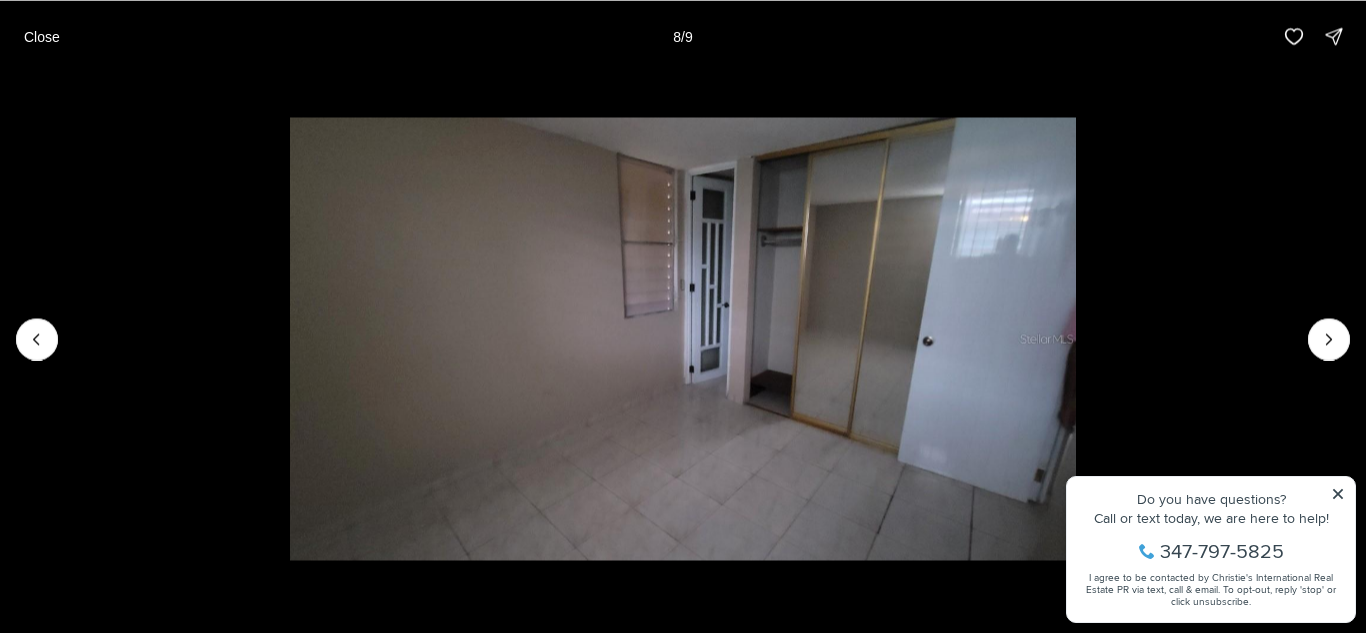 click at bounding box center [683, 338] 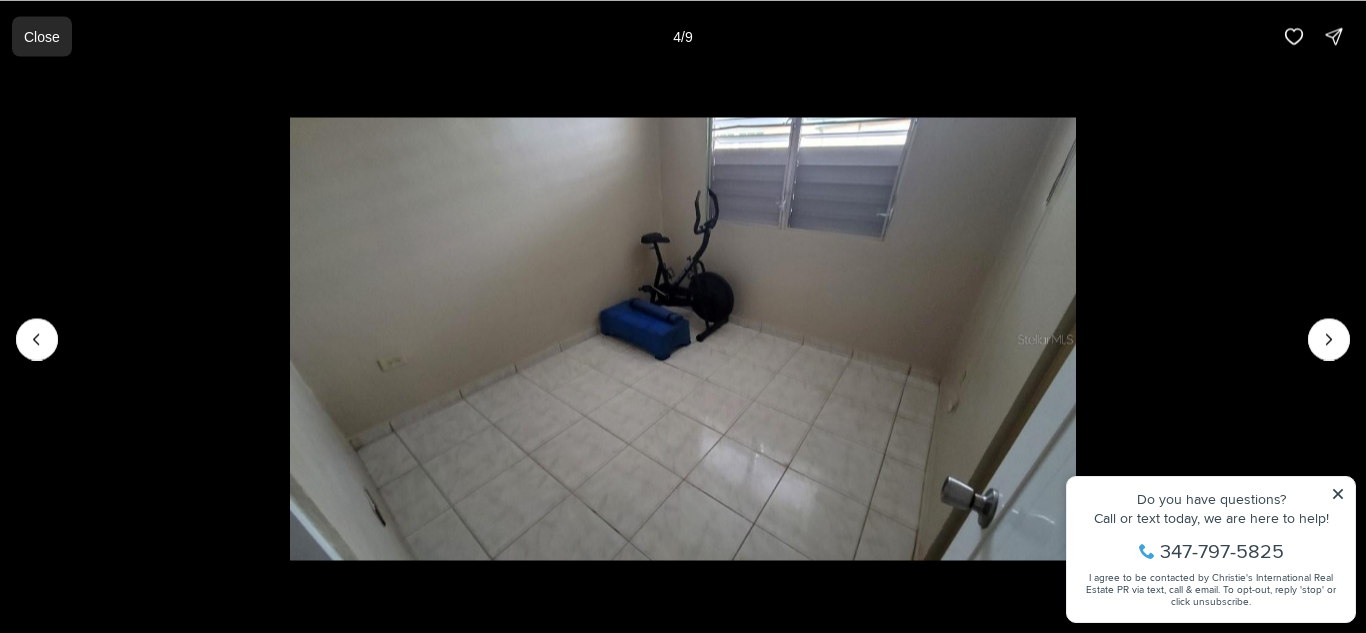 click on "Close" at bounding box center [42, 36] 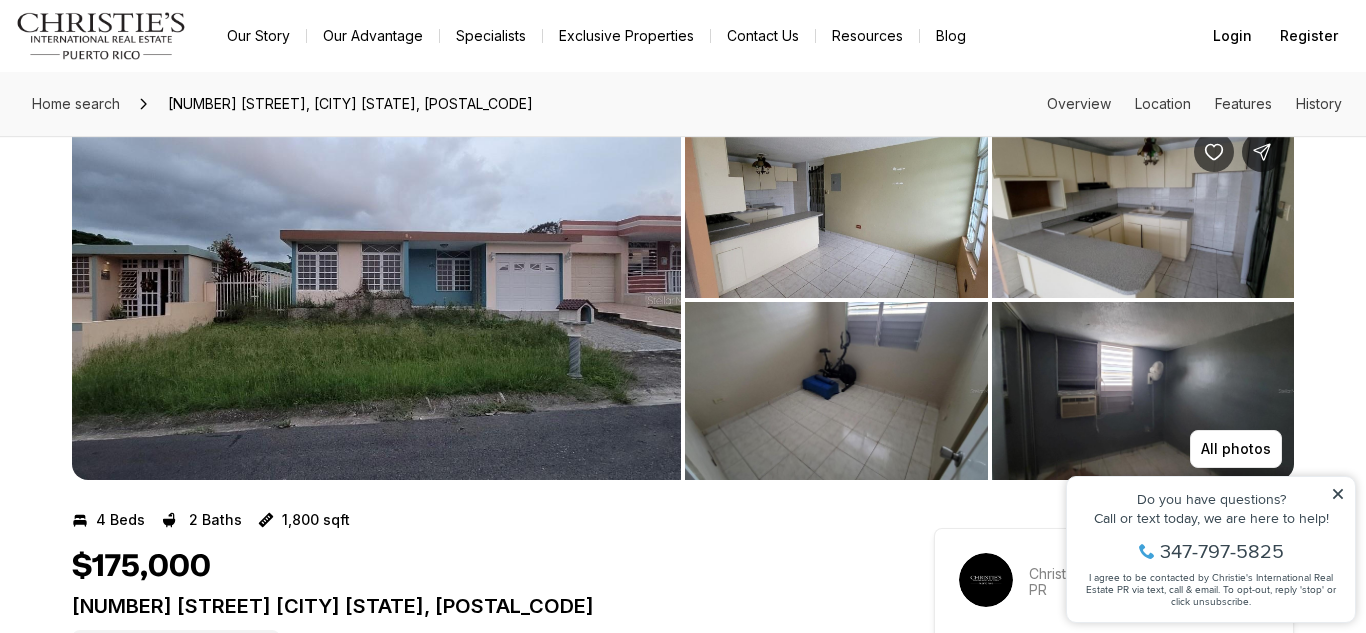 scroll, scrollTop: 45, scrollLeft: 0, axis: vertical 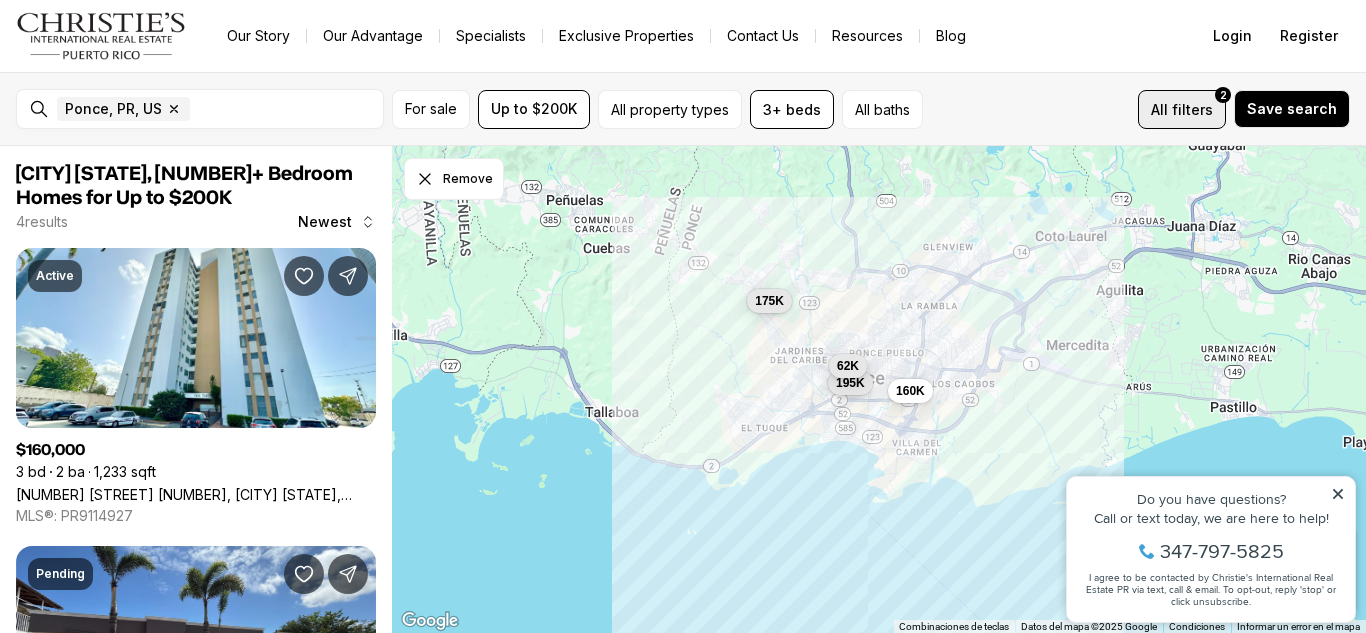 click on "filters" at bounding box center (1192, 109) 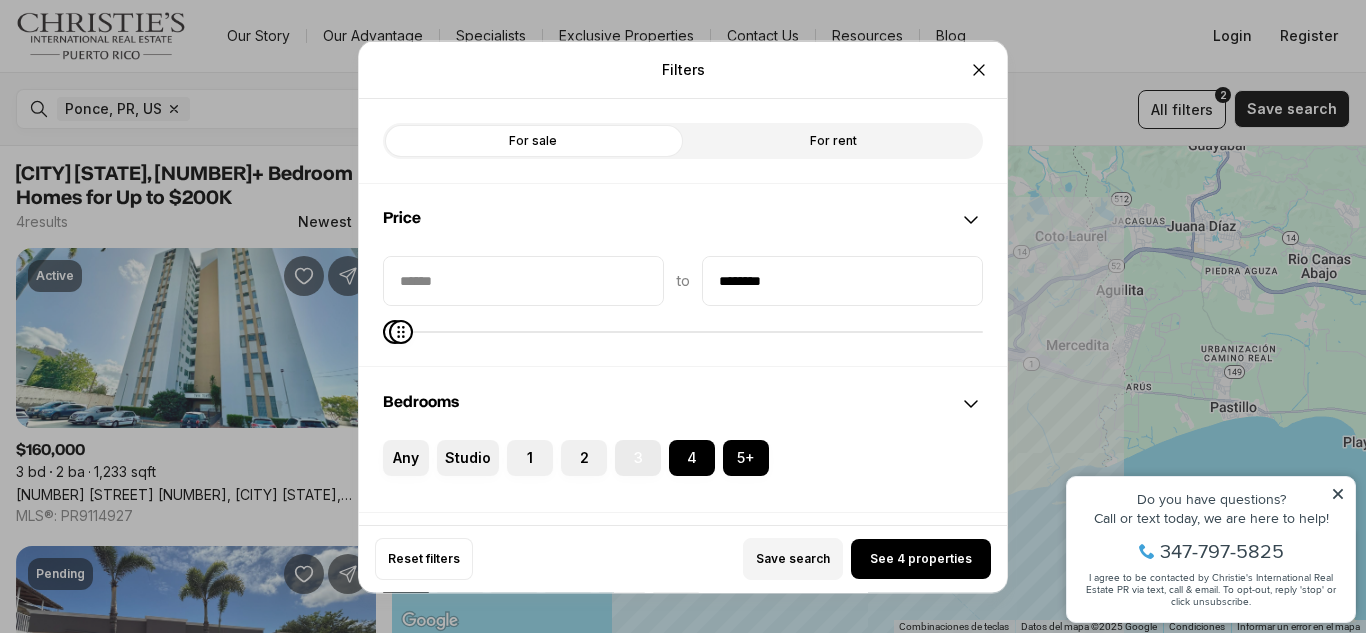 click on "3" at bounding box center (638, 457) 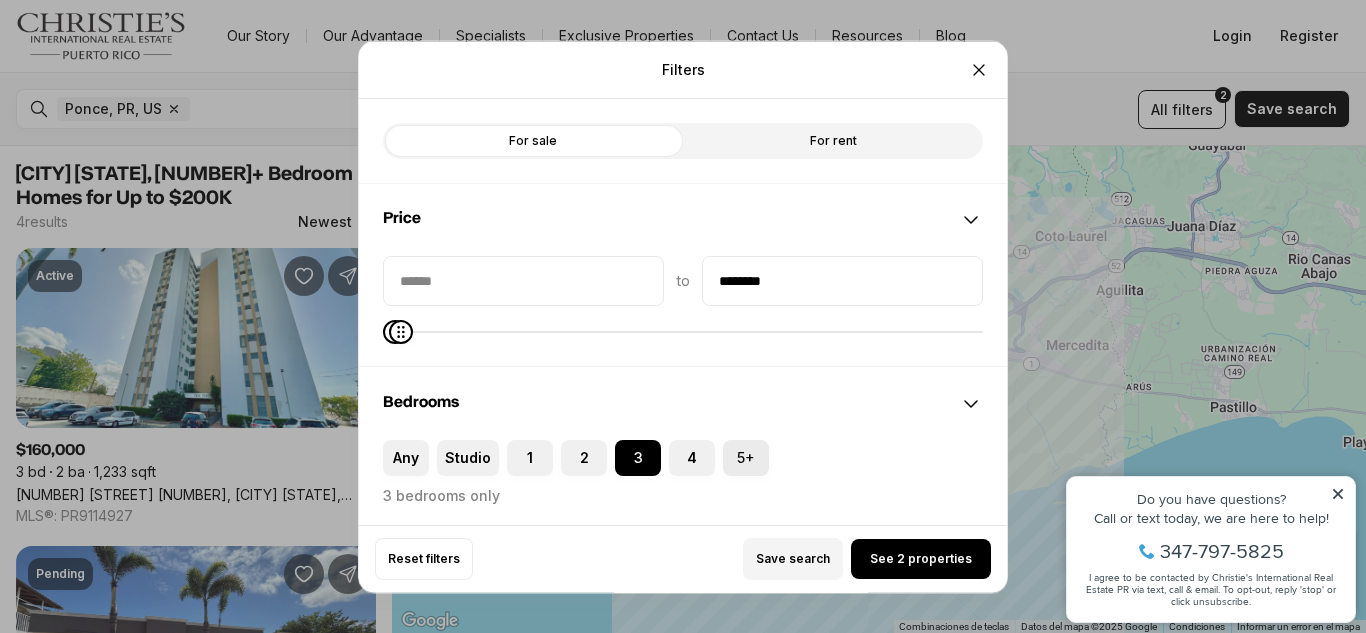 click on "5+" at bounding box center [746, 457] 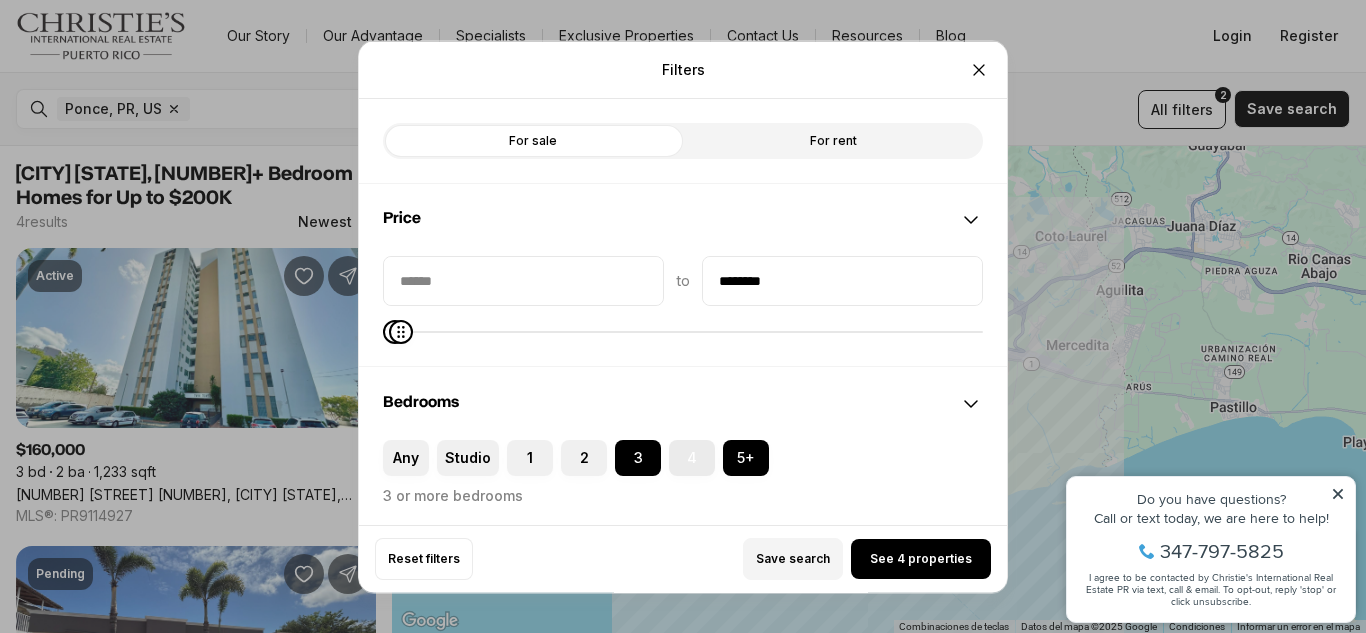 click on "4" at bounding box center [692, 457] 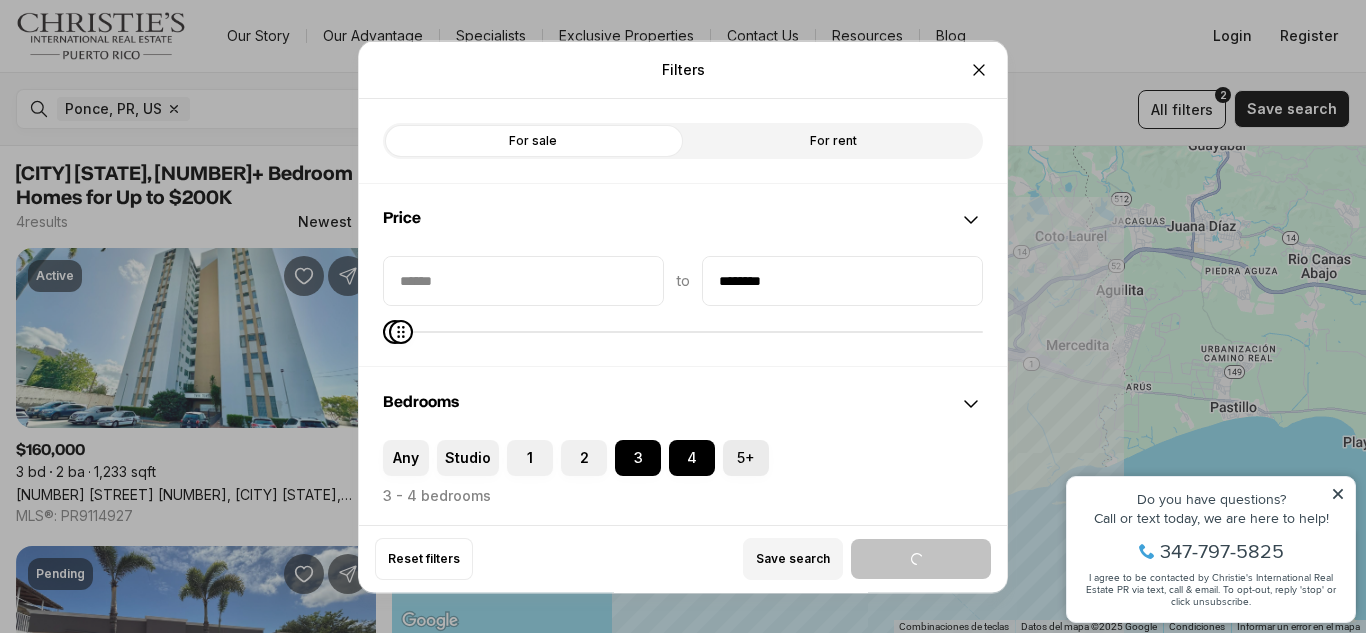 click on "5+" at bounding box center [733, 449] 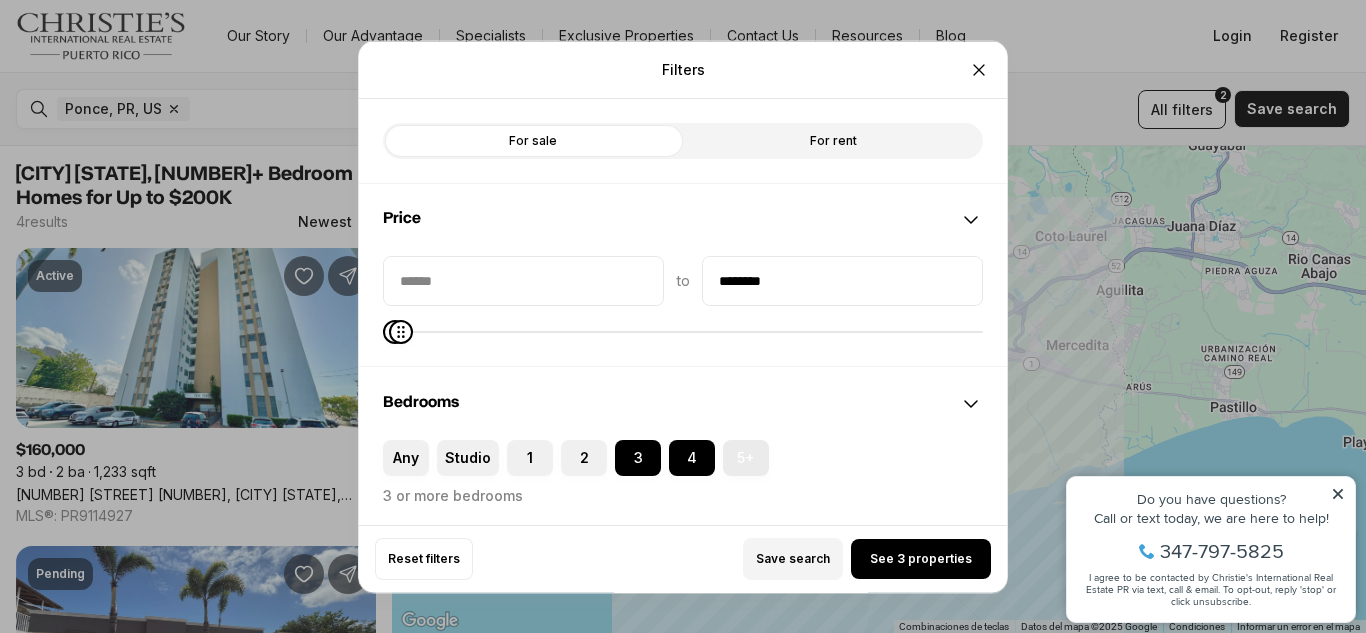 click on "5+" at bounding box center [733, 449] 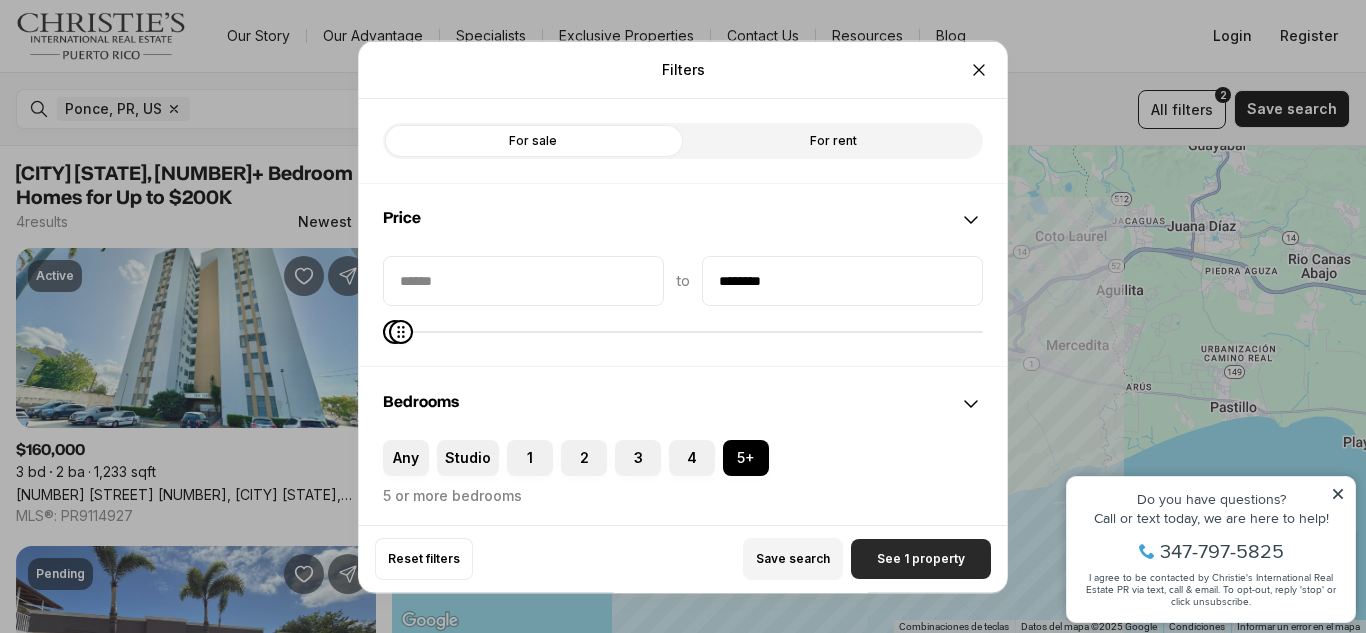 click on "See 1 property" at bounding box center [921, 559] 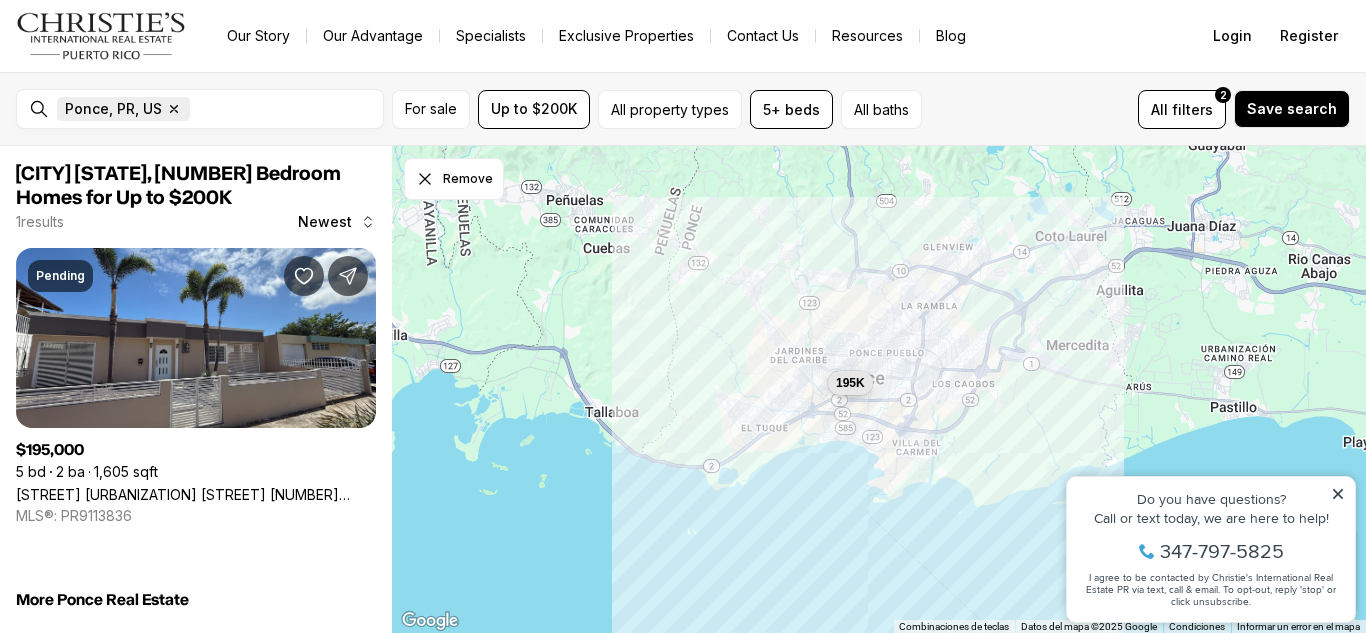 click on "Ponce, PR, US" at bounding box center (113, 109) 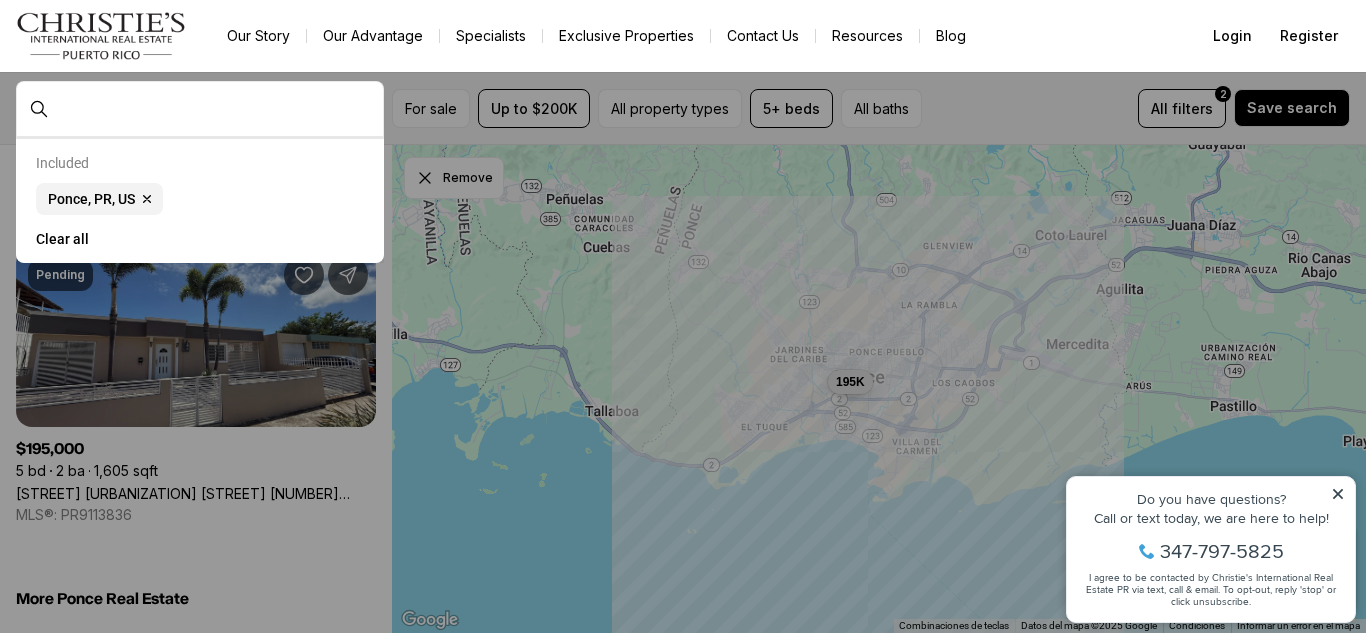 click at bounding box center [216, 109] 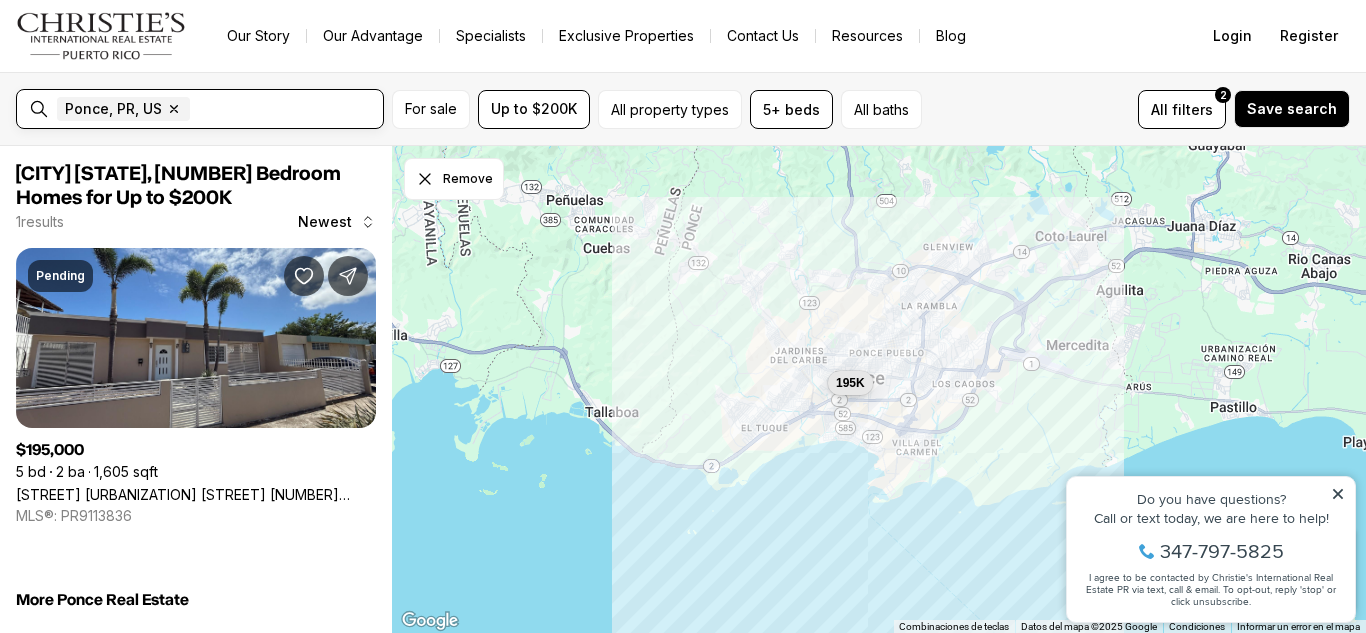 click on "[CITY], [STATE], [COUNTRY] Remove  [CITY], [STATE], [COUNTRY]" at bounding box center (216, 109) 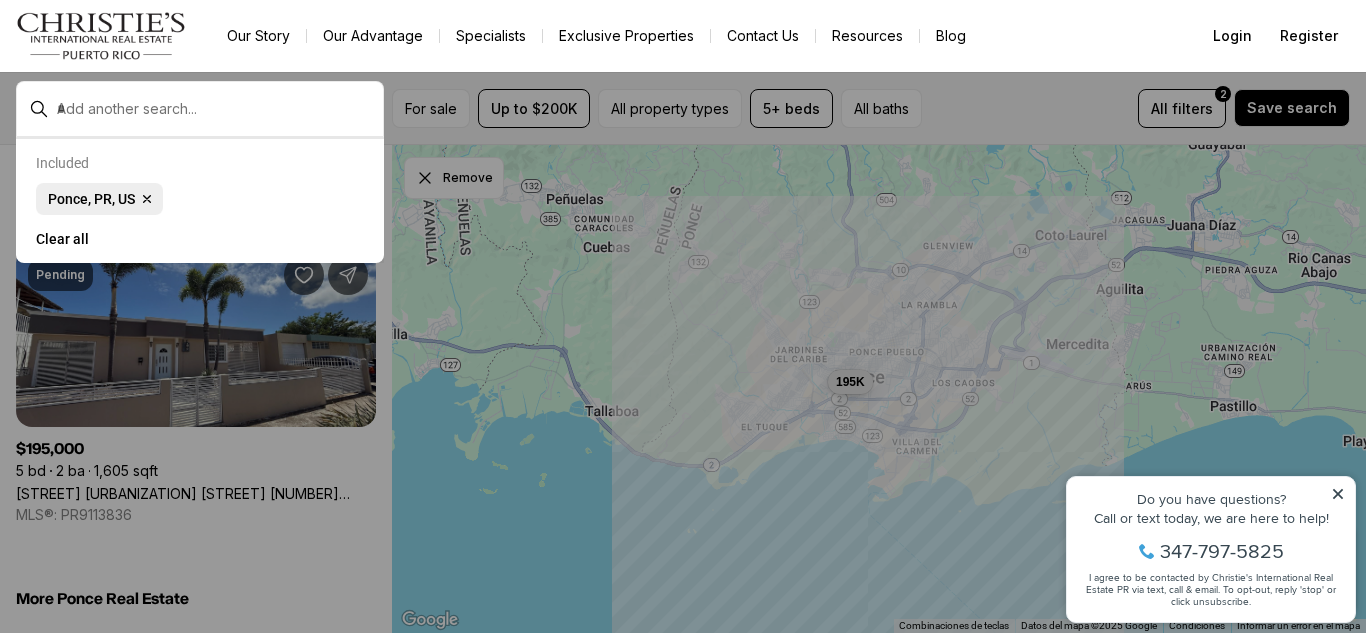 click 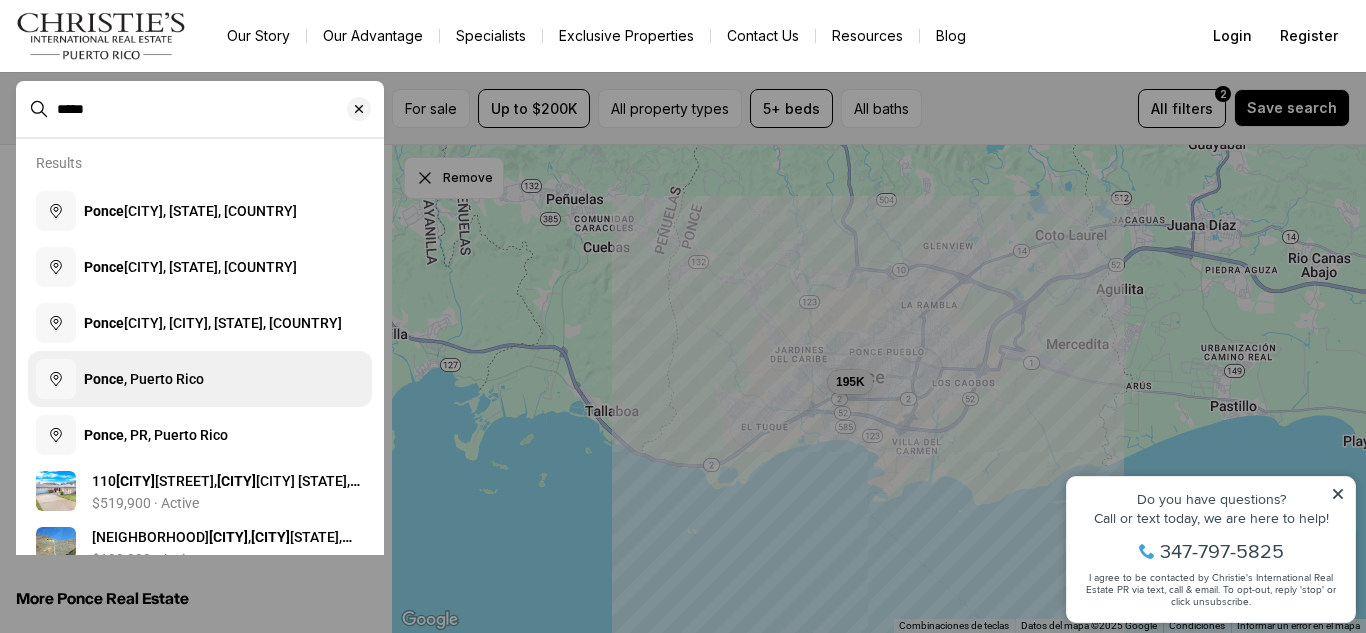 type on "*****" 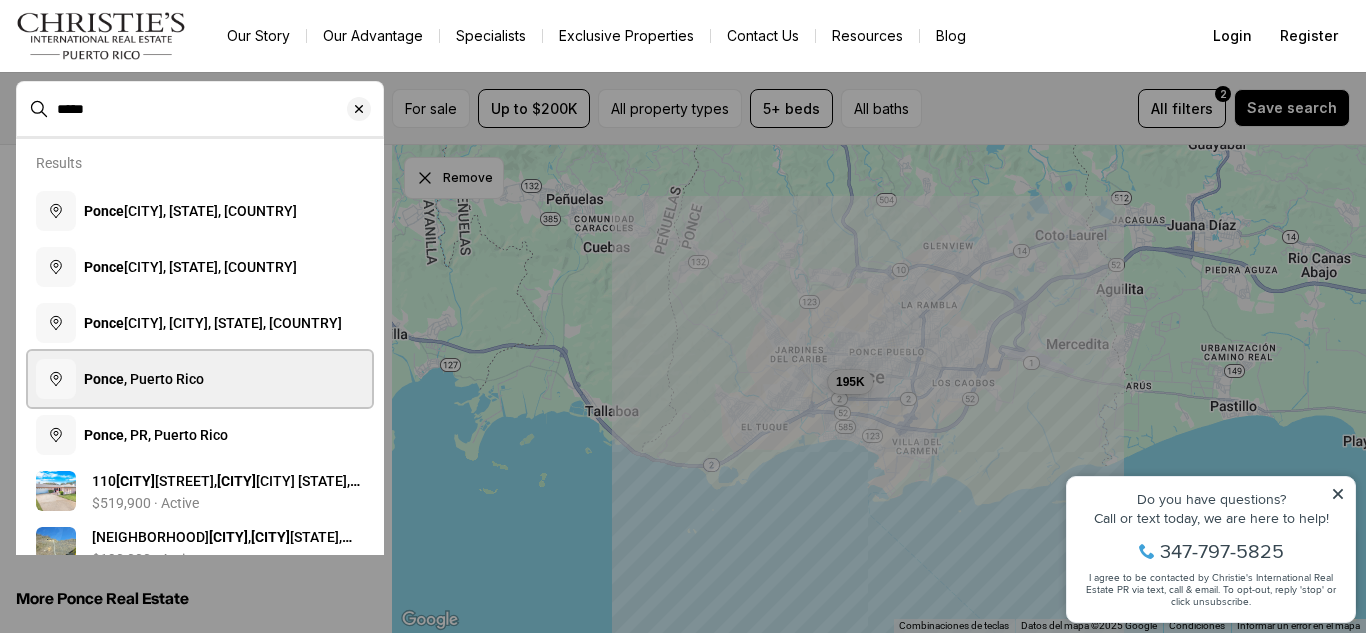 click on "[CITY], [STATE]" at bounding box center (144, 379) 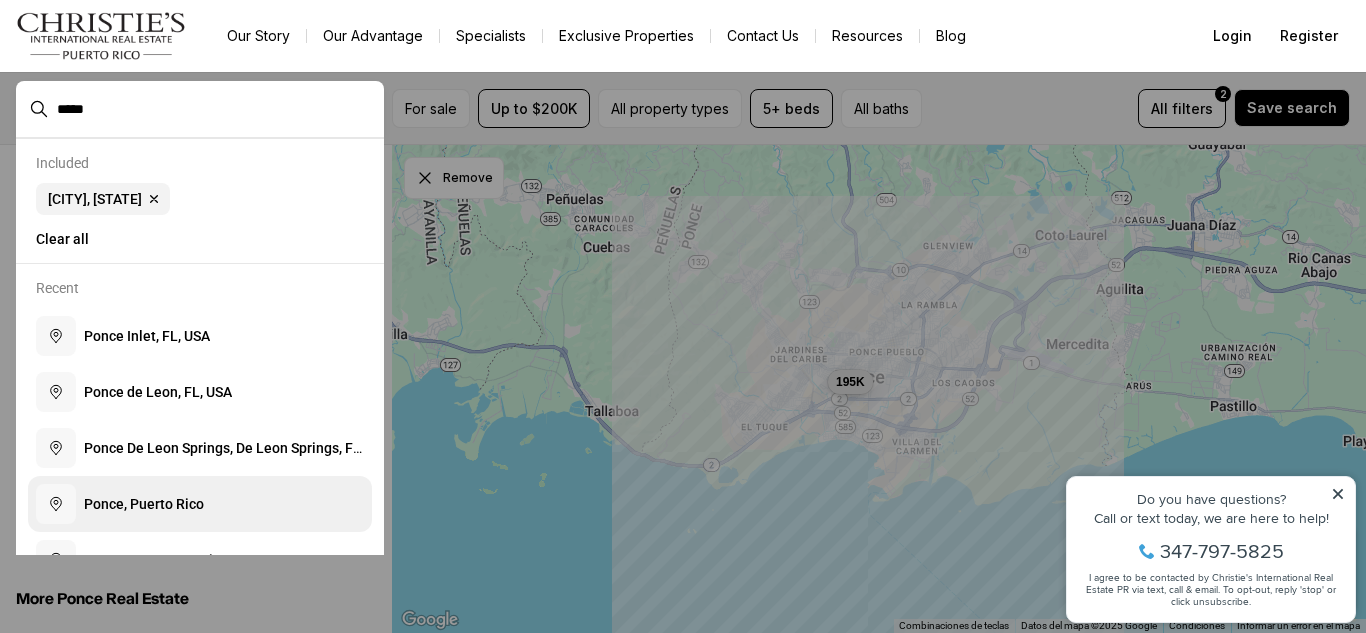type 